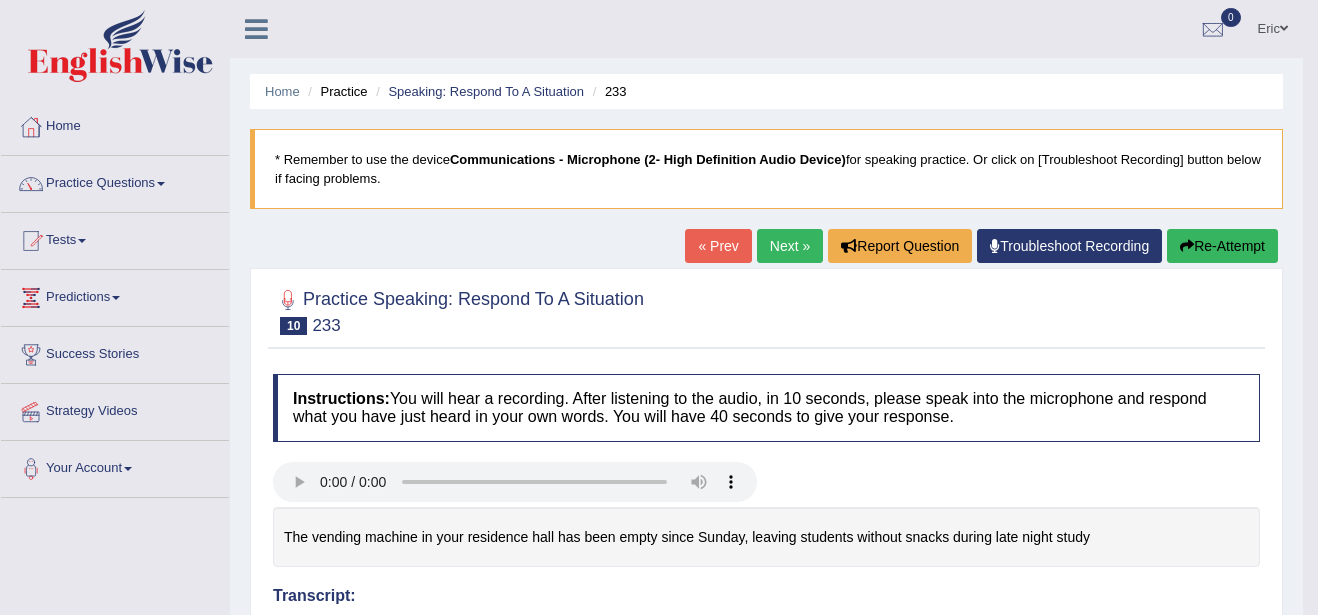 scroll, scrollTop: 787, scrollLeft: 0, axis: vertical 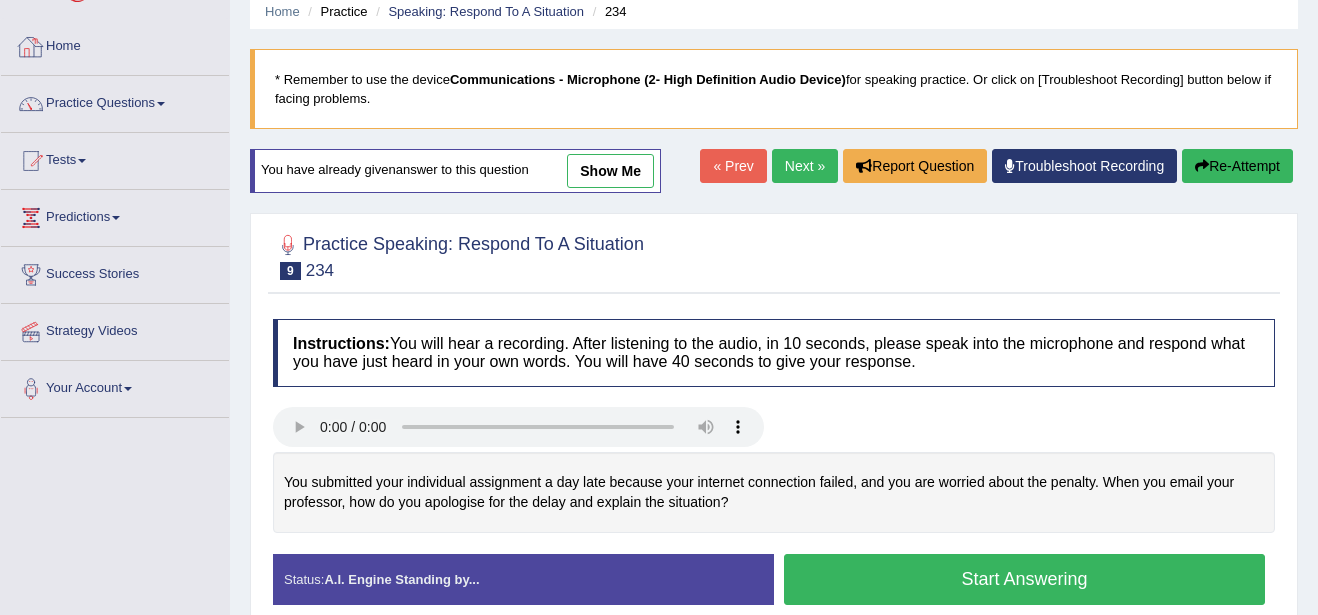 click on "Home" at bounding box center [115, 44] 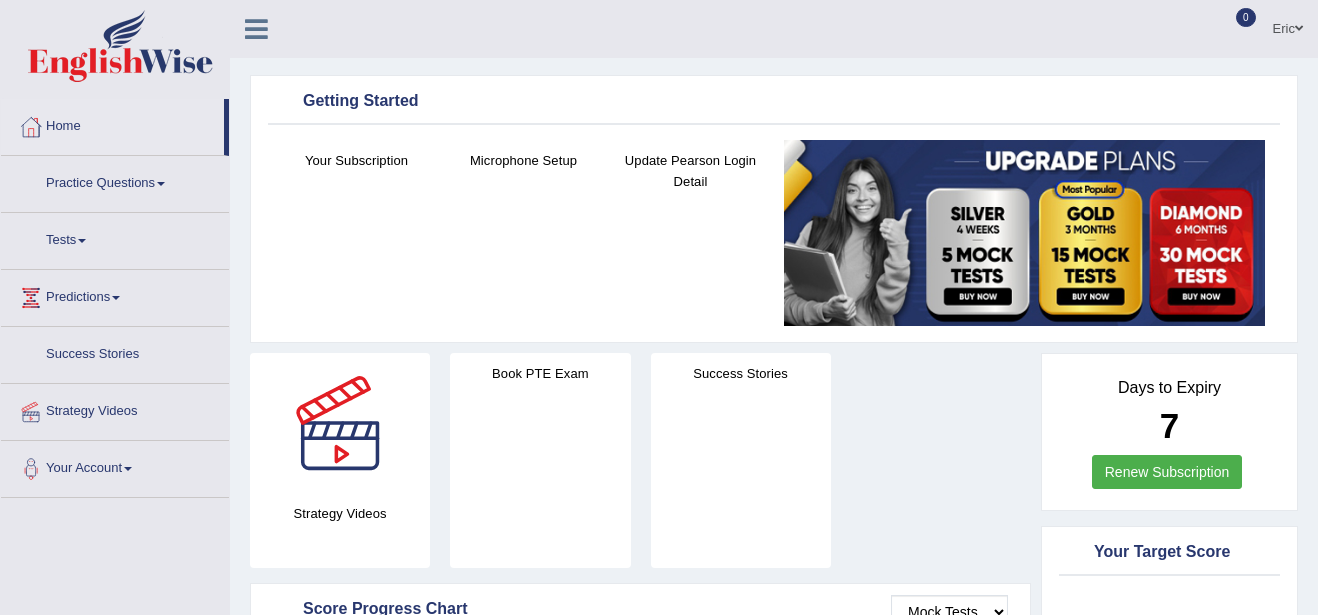 scroll, scrollTop: 160, scrollLeft: 0, axis: vertical 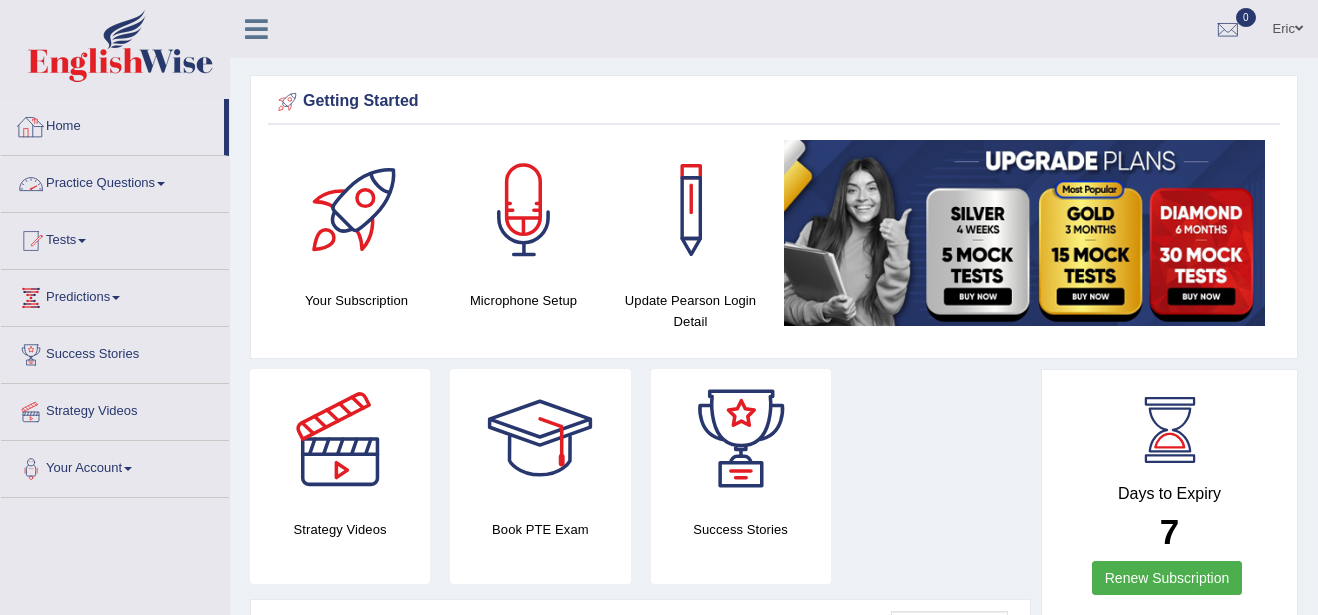 click on "Practice Questions" at bounding box center [115, 181] 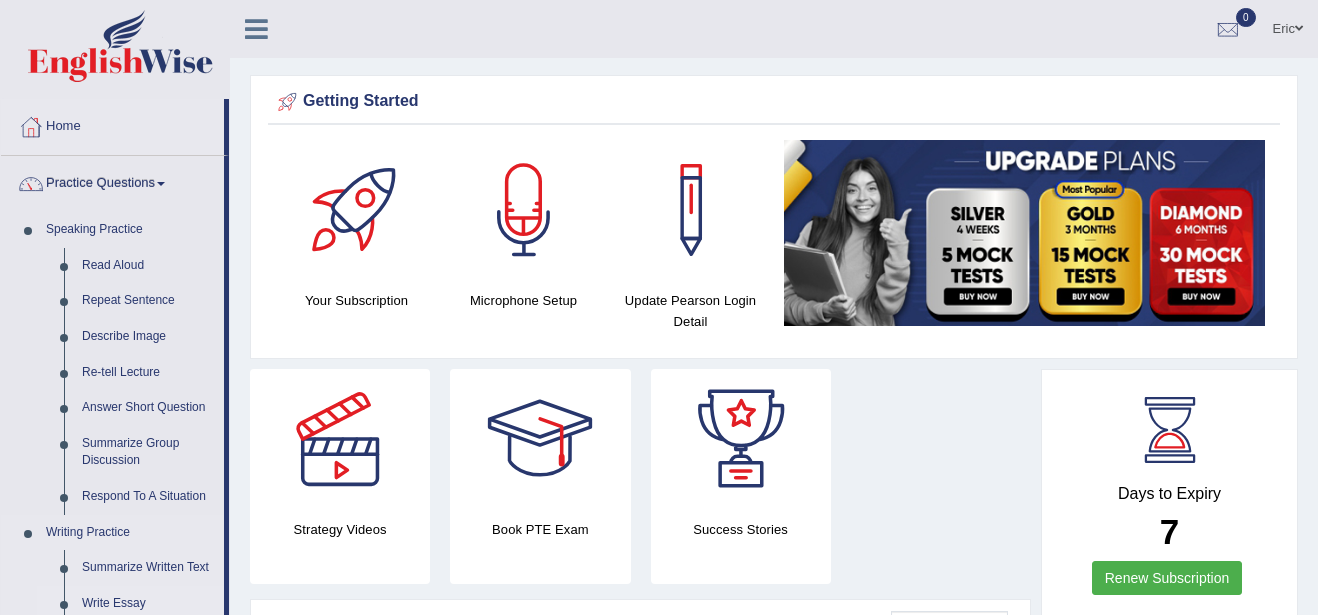 click on "Write Essay" at bounding box center (148, 604) 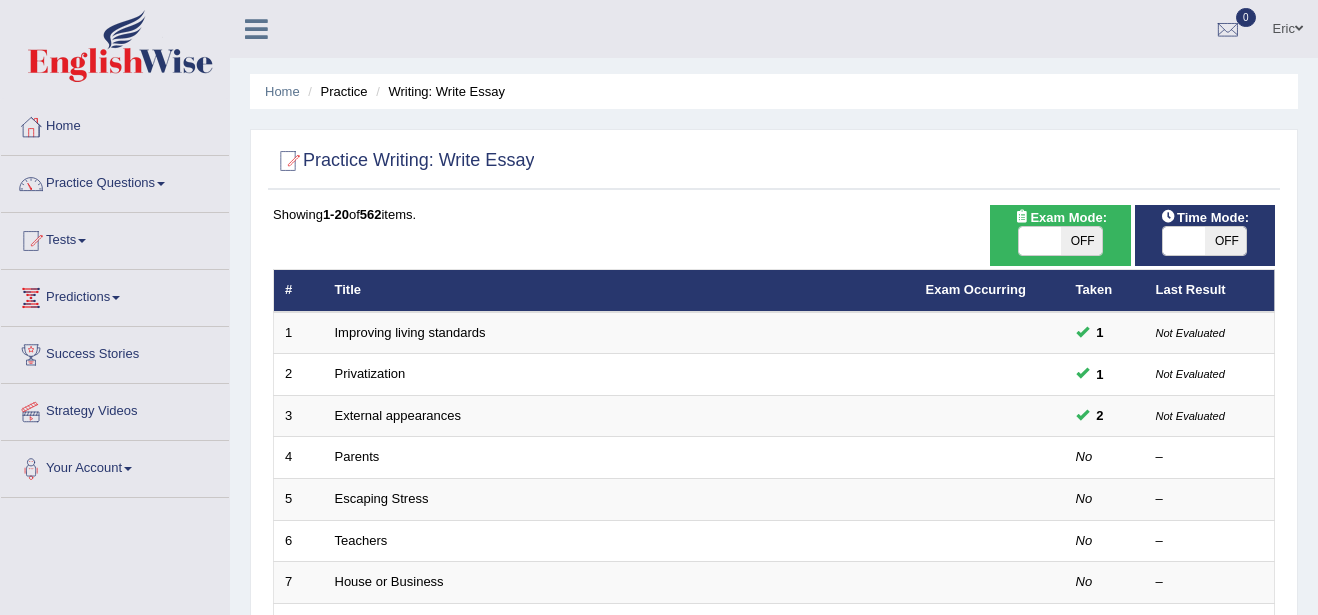 scroll, scrollTop: 0, scrollLeft: 0, axis: both 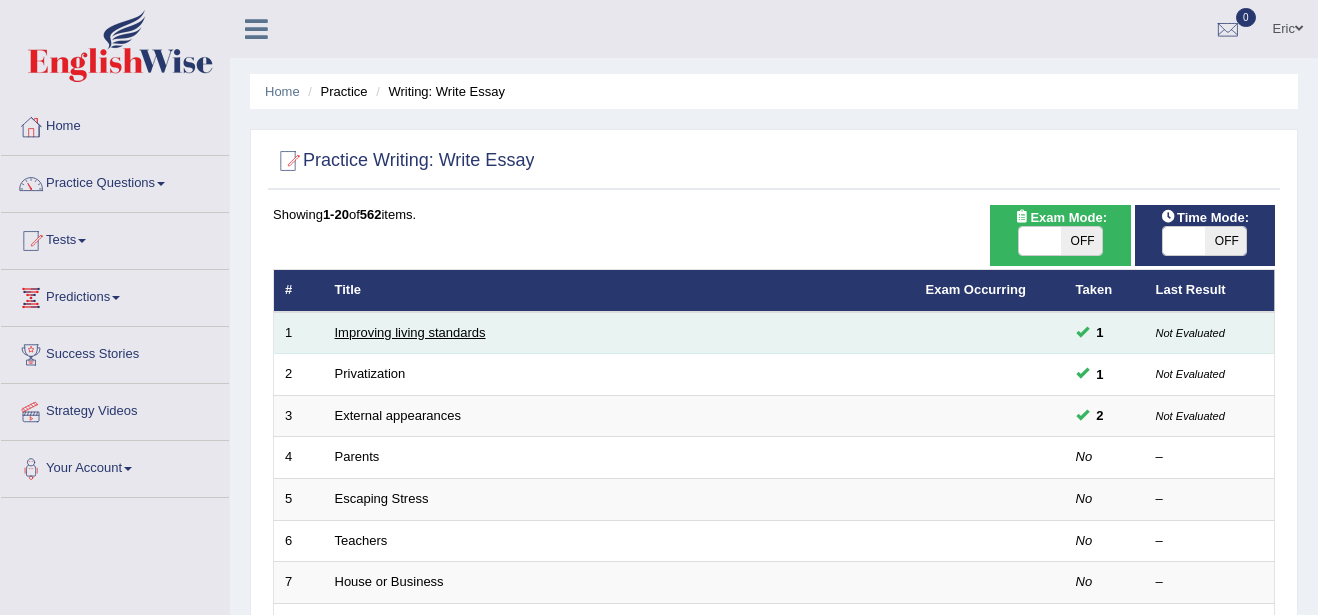 click on "Improving living standards" at bounding box center (410, 332) 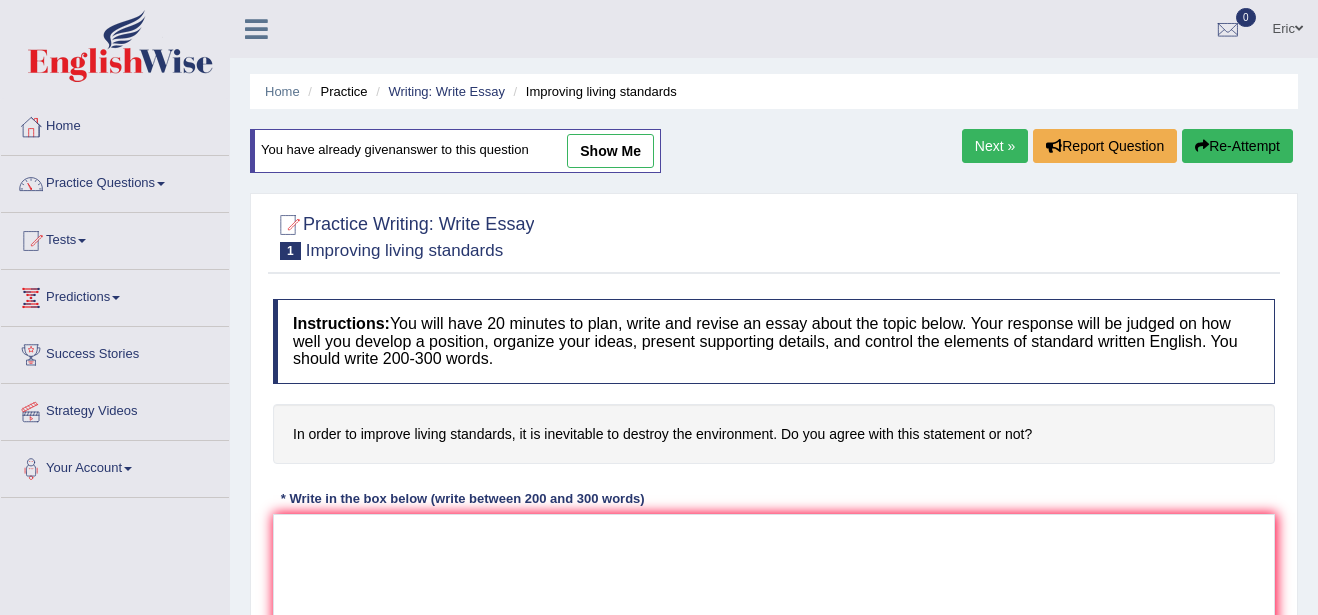 scroll, scrollTop: 0, scrollLeft: 0, axis: both 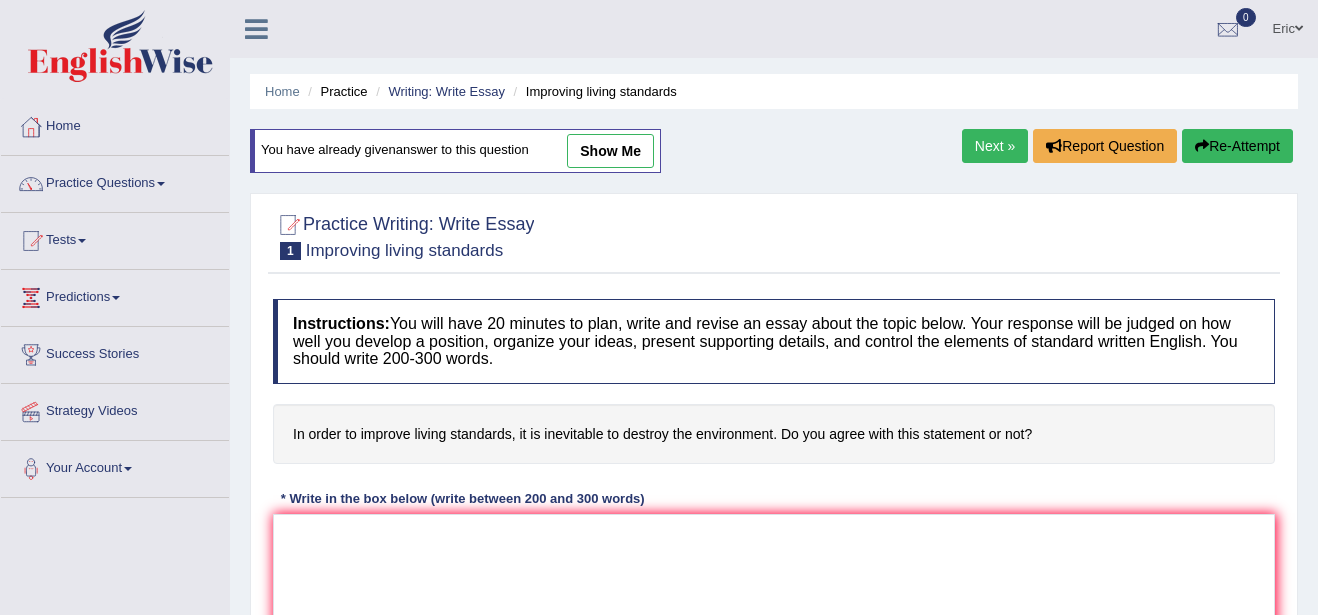 click on "show me" at bounding box center (610, 151) 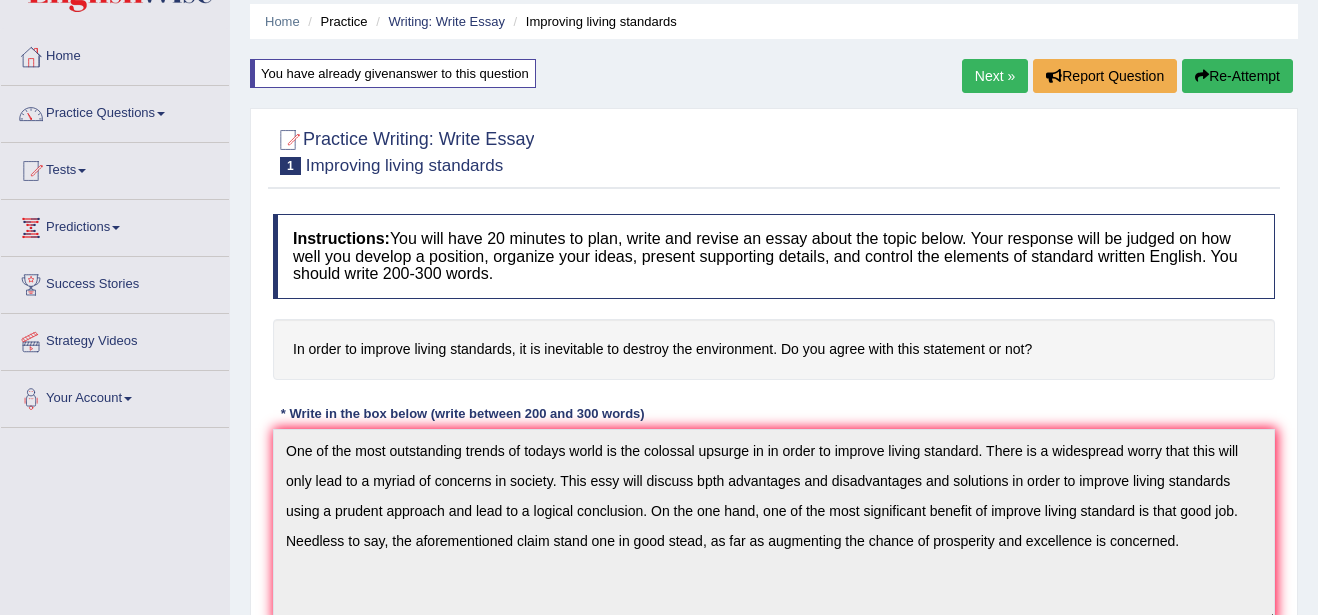 scroll, scrollTop: 40, scrollLeft: 0, axis: vertical 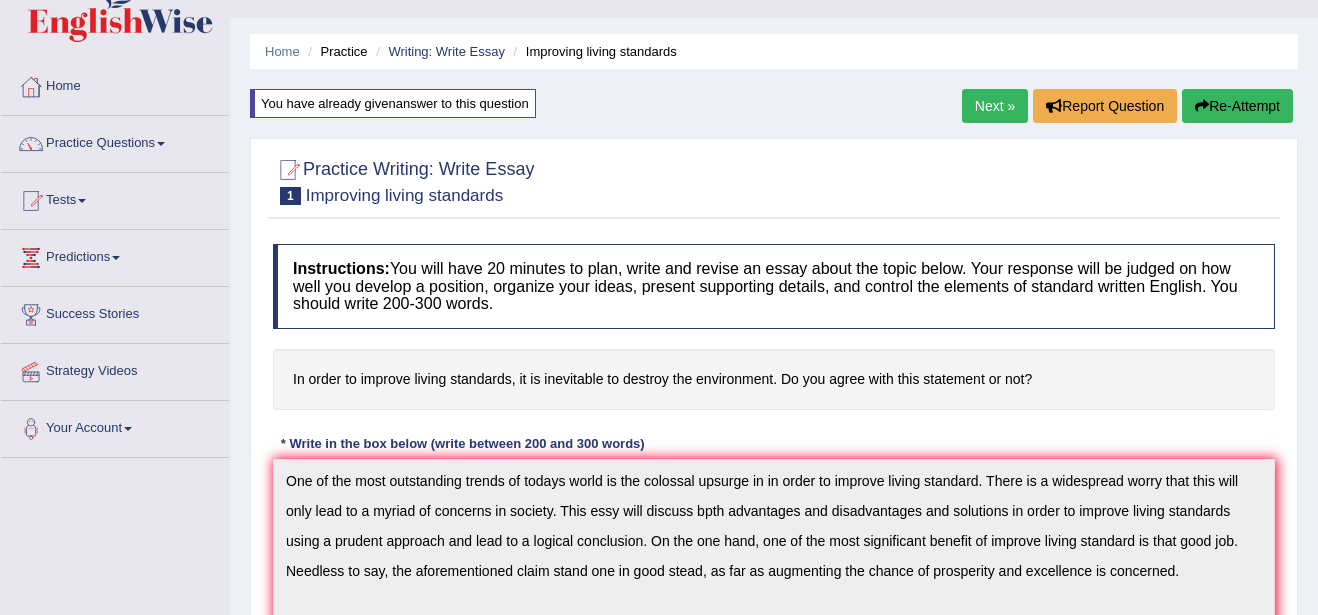 click on "Next »" at bounding box center (995, 106) 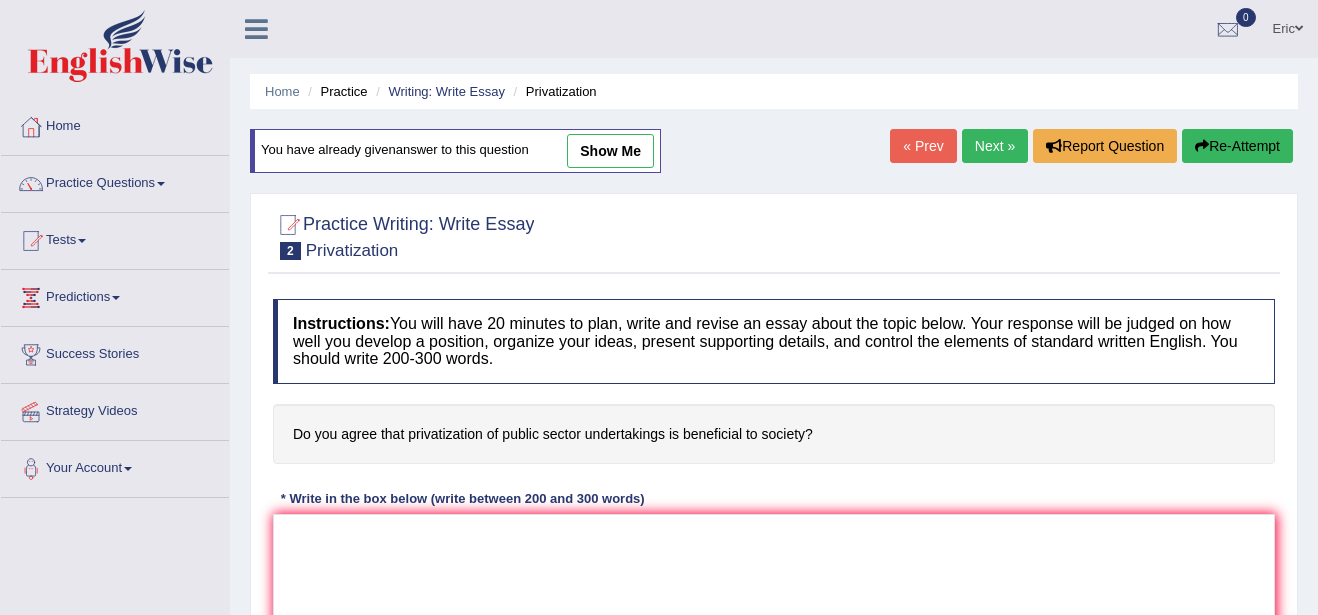 scroll, scrollTop: 0, scrollLeft: 0, axis: both 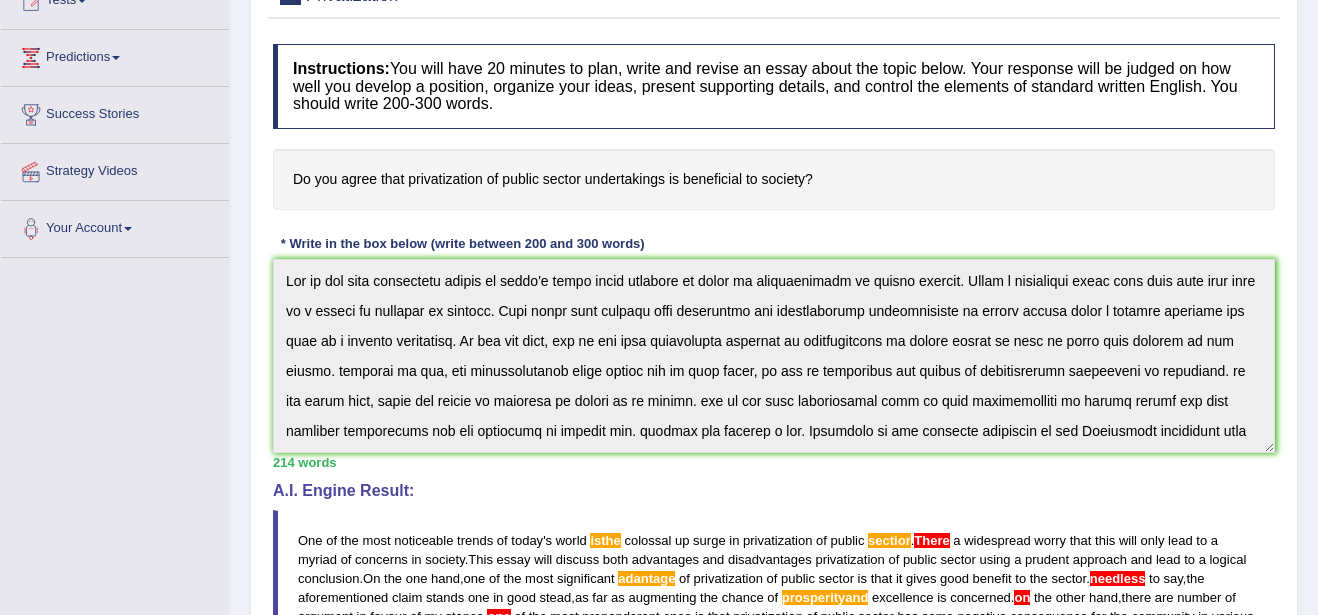 click on "There" at bounding box center (931, 540) 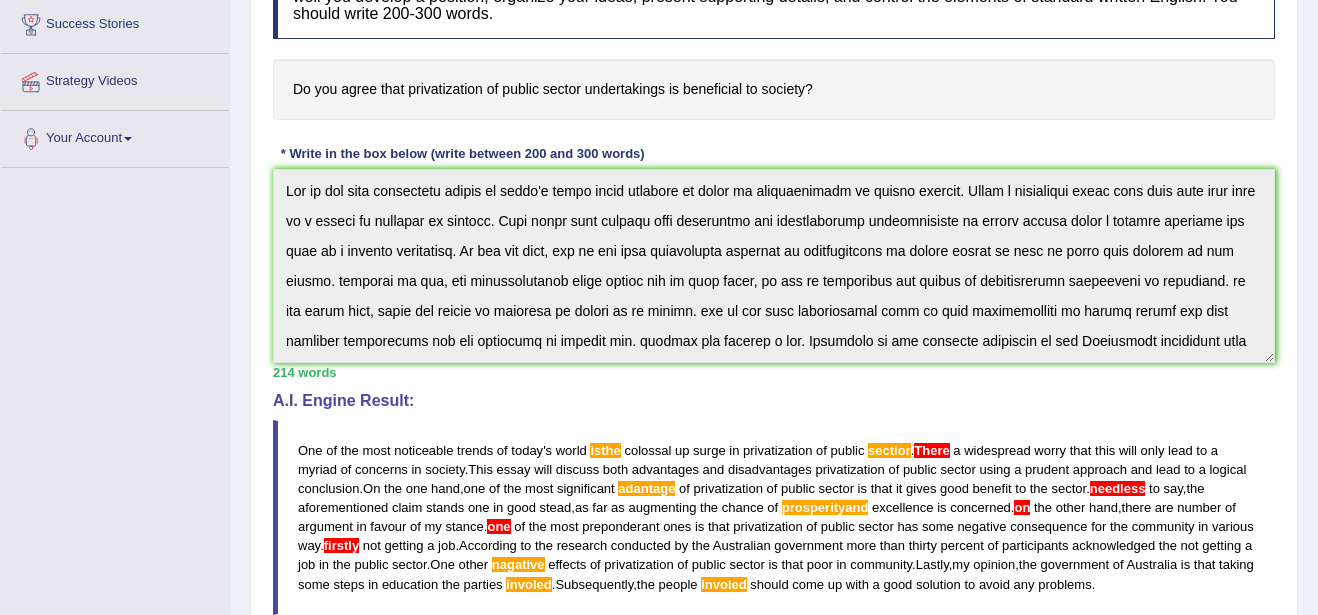 scroll, scrollTop: 360, scrollLeft: 0, axis: vertical 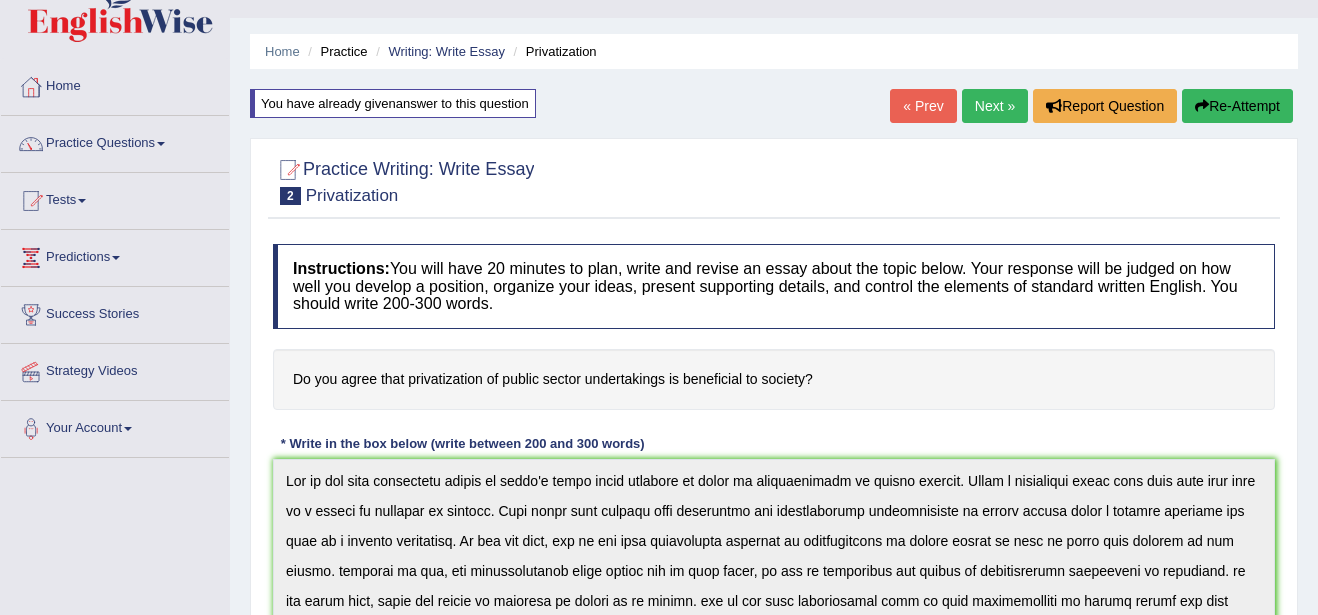click on "Next »" at bounding box center [995, 106] 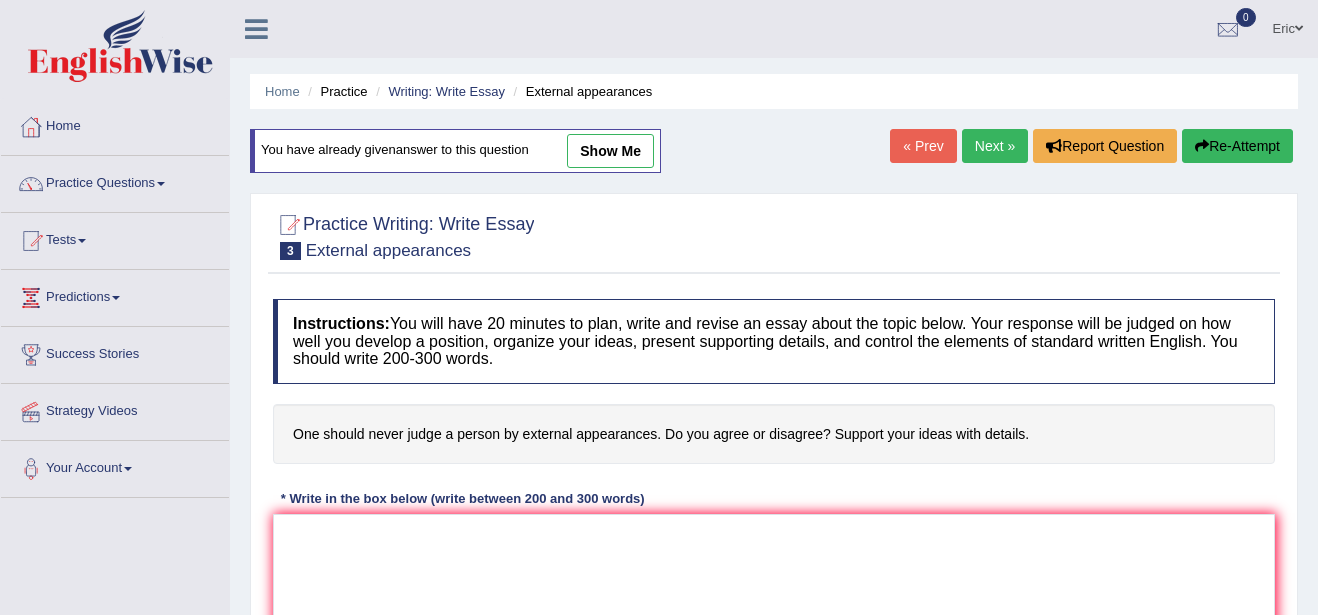 scroll, scrollTop: 0, scrollLeft: 0, axis: both 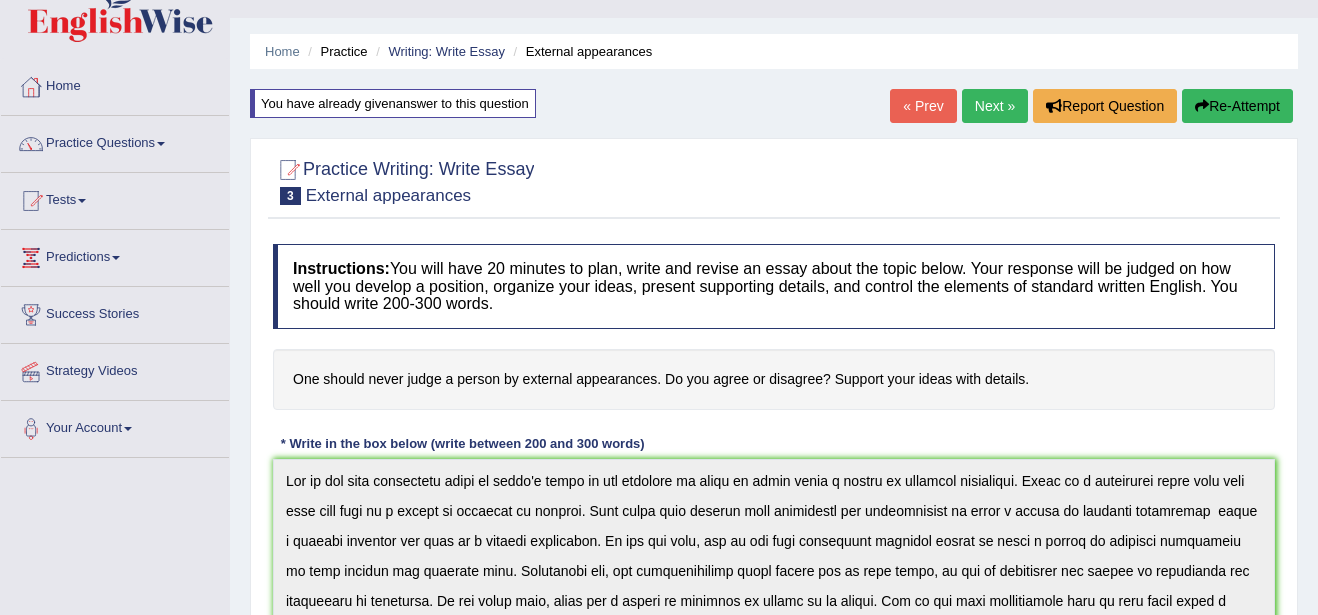 click on "Next »" at bounding box center (995, 106) 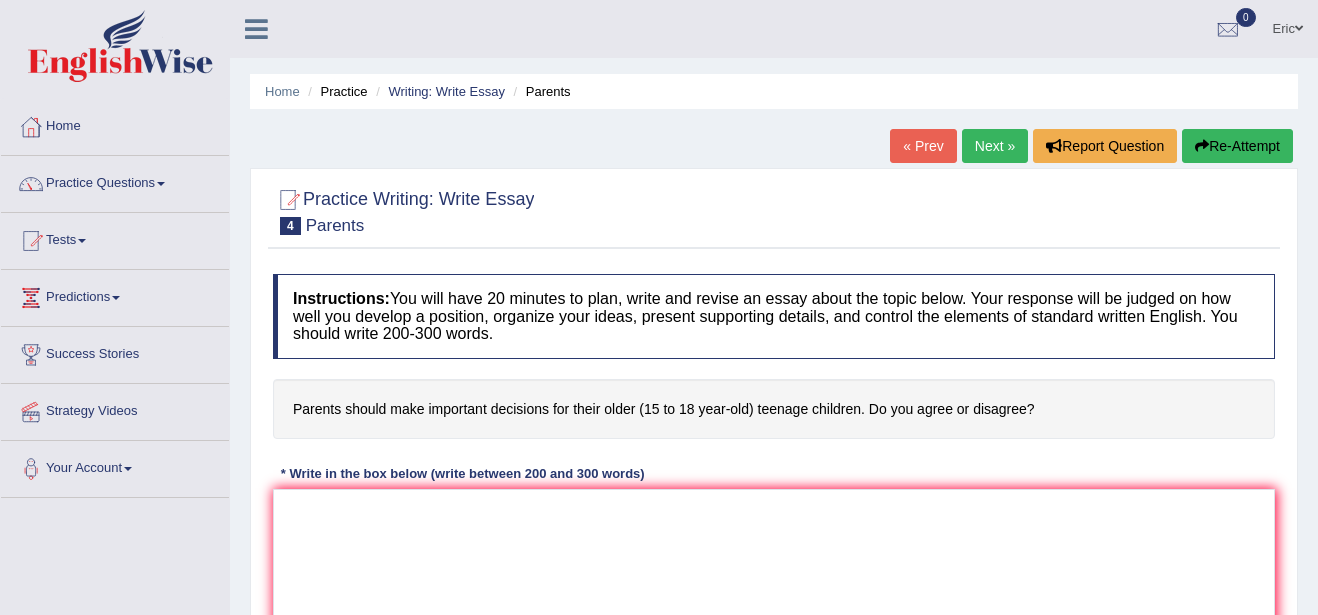 scroll, scrollTop: 0, scrollLeft: 0, axis: both 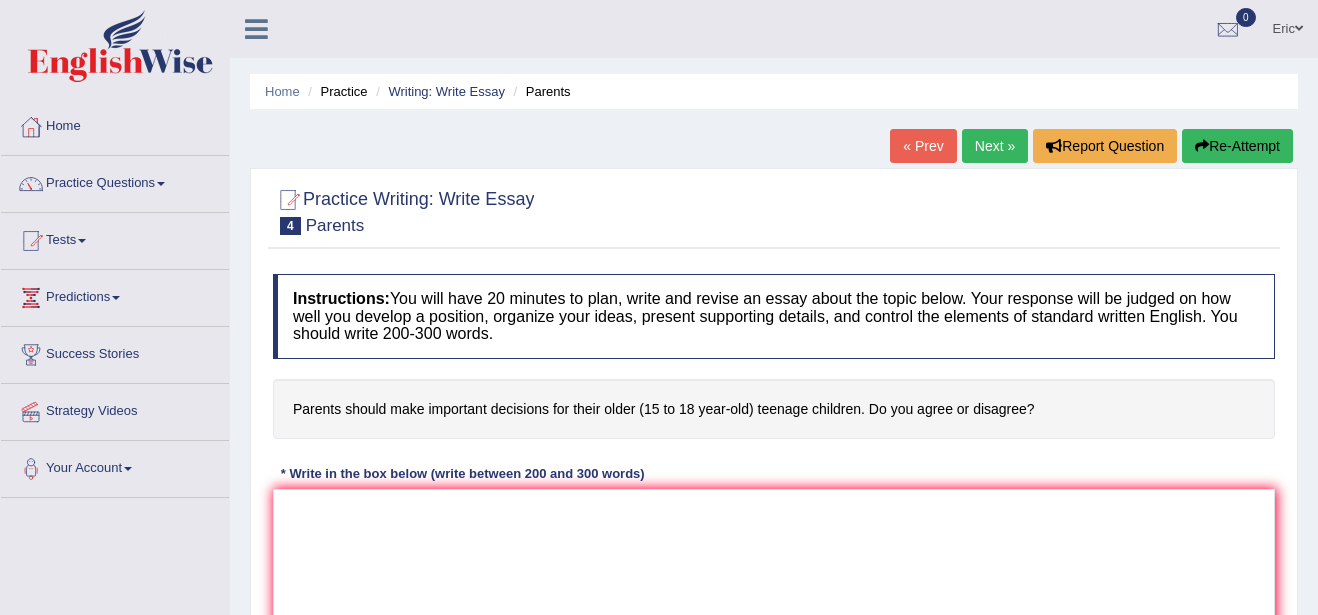 click on "« Prev" at bounding box center [923, 146] 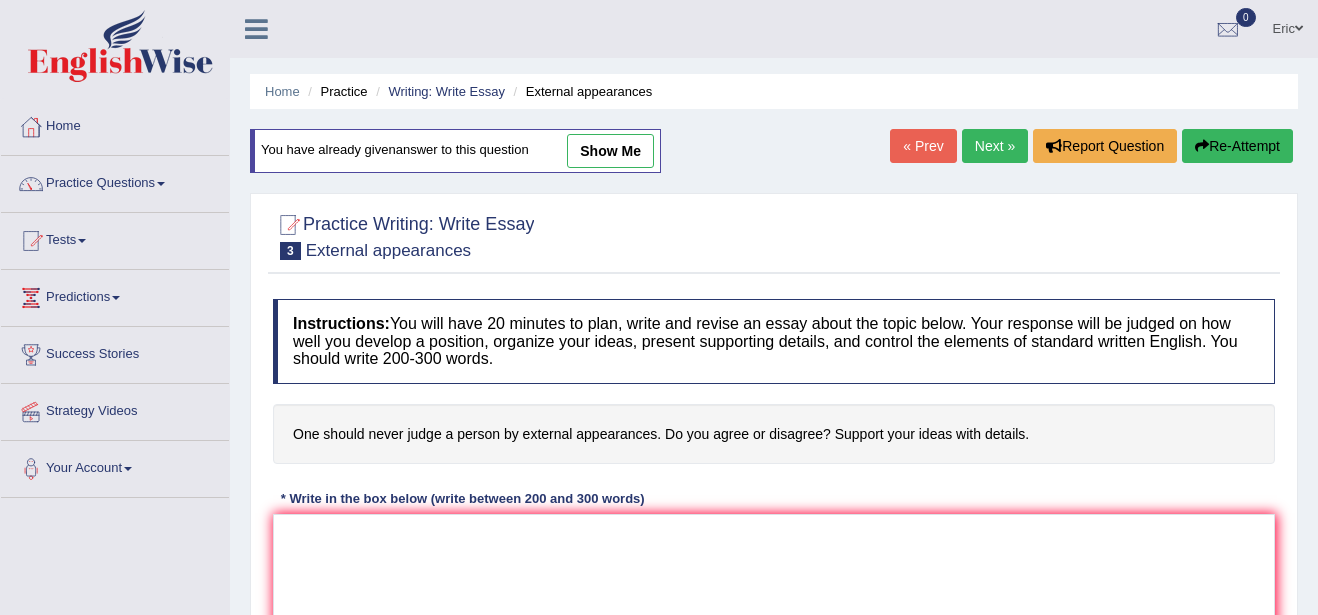 scroll, scrollTop: 0, scrollLeft: 0, axis: both 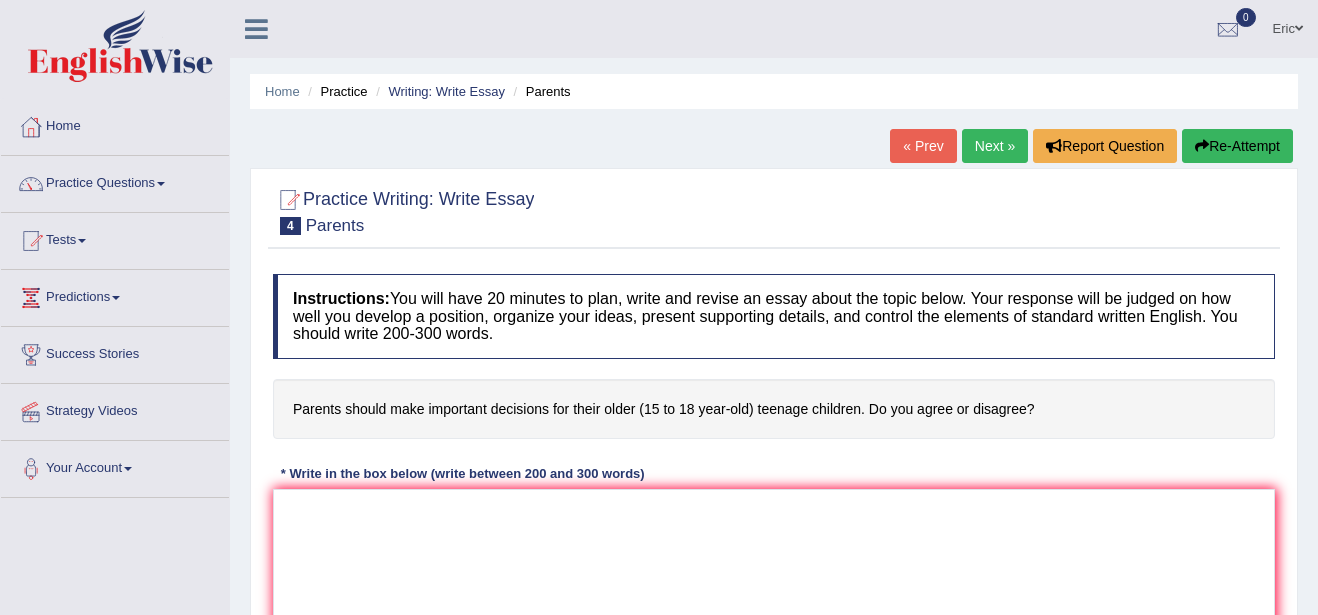 click on "« Prev" at bounding box center [923, 146] 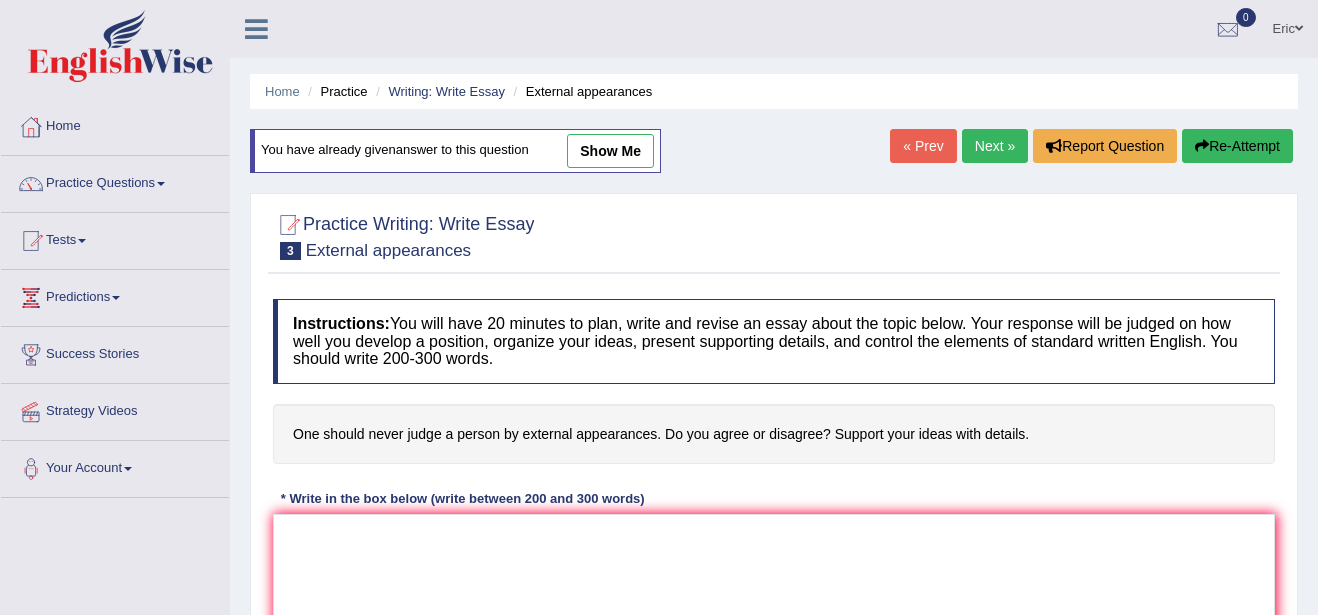 scroll, scrollTop: 0, scrollLeft: 0, axis: both 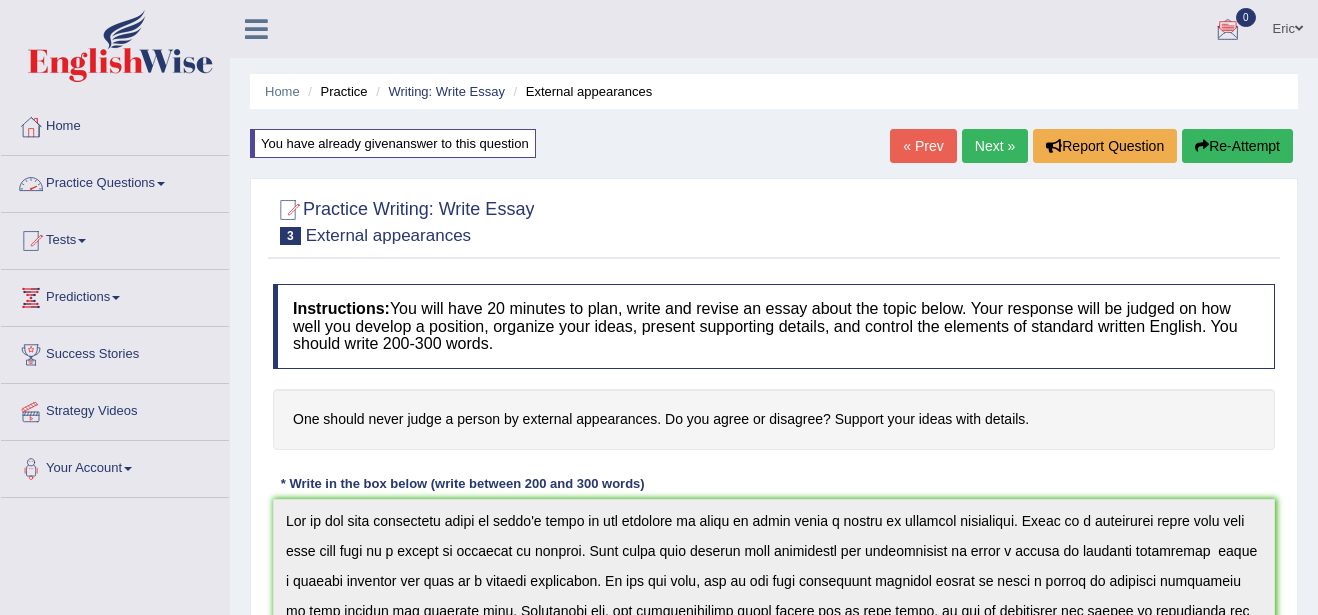 click on "Practice Questions" at bounding box center [115, 181] 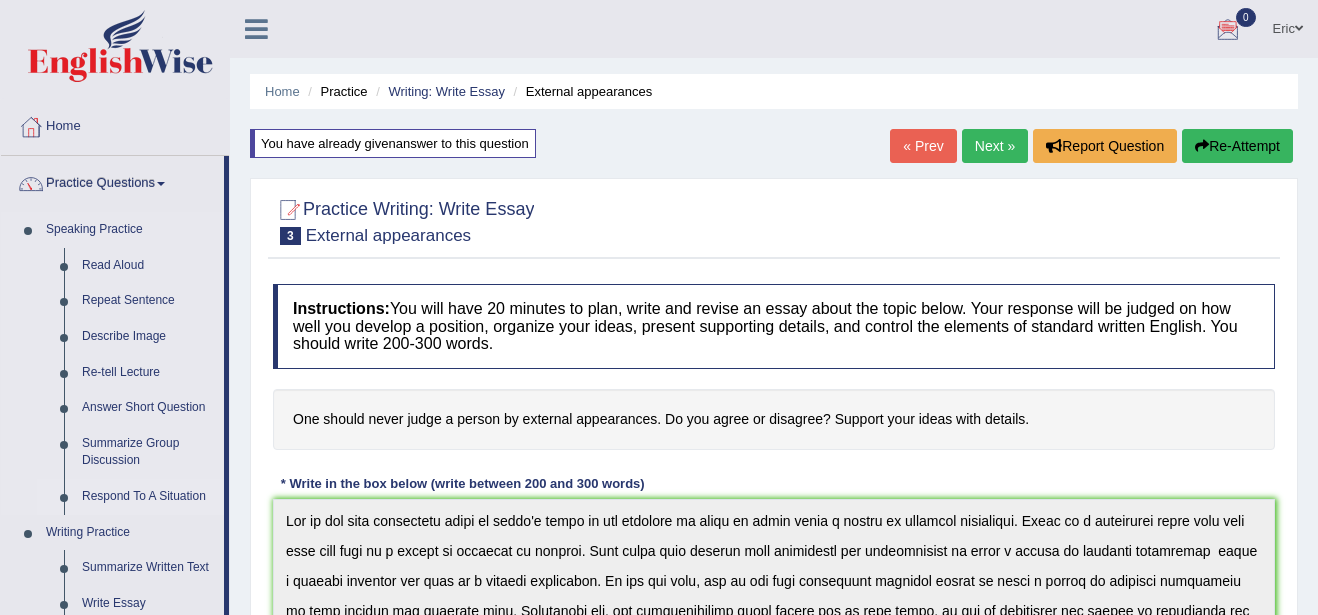 click on "Respond To A Situation" at bounding box center (148, 497) 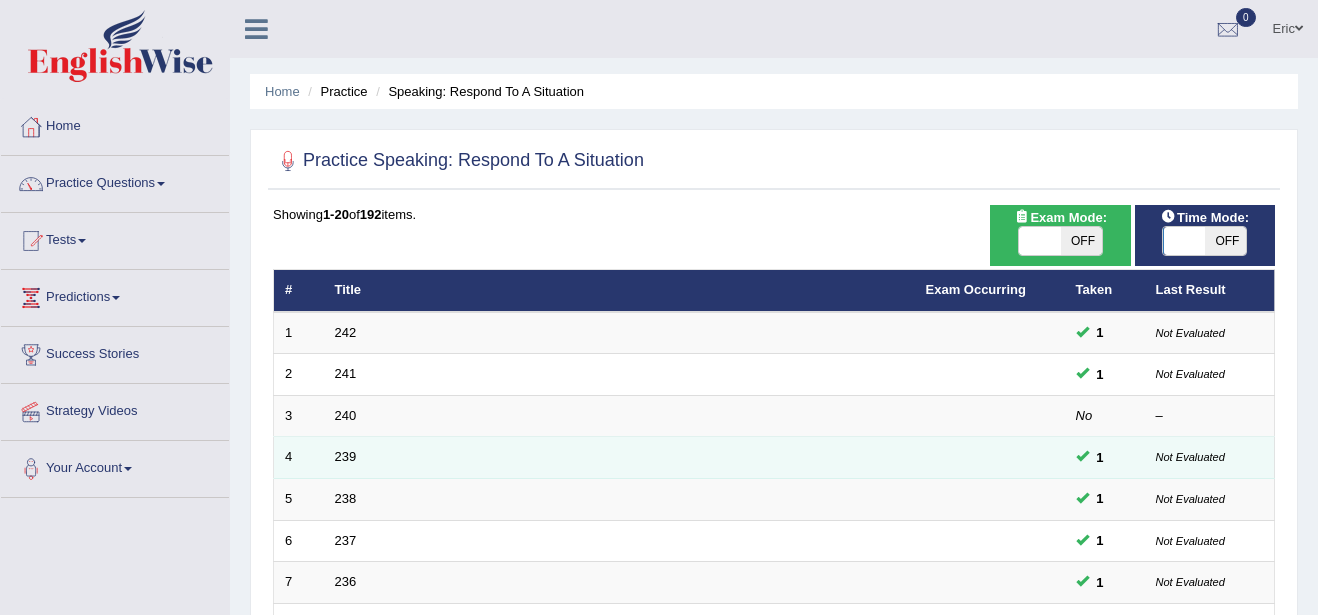 scroll, scrollTop: 0, scrollLeft: 0, axis: both 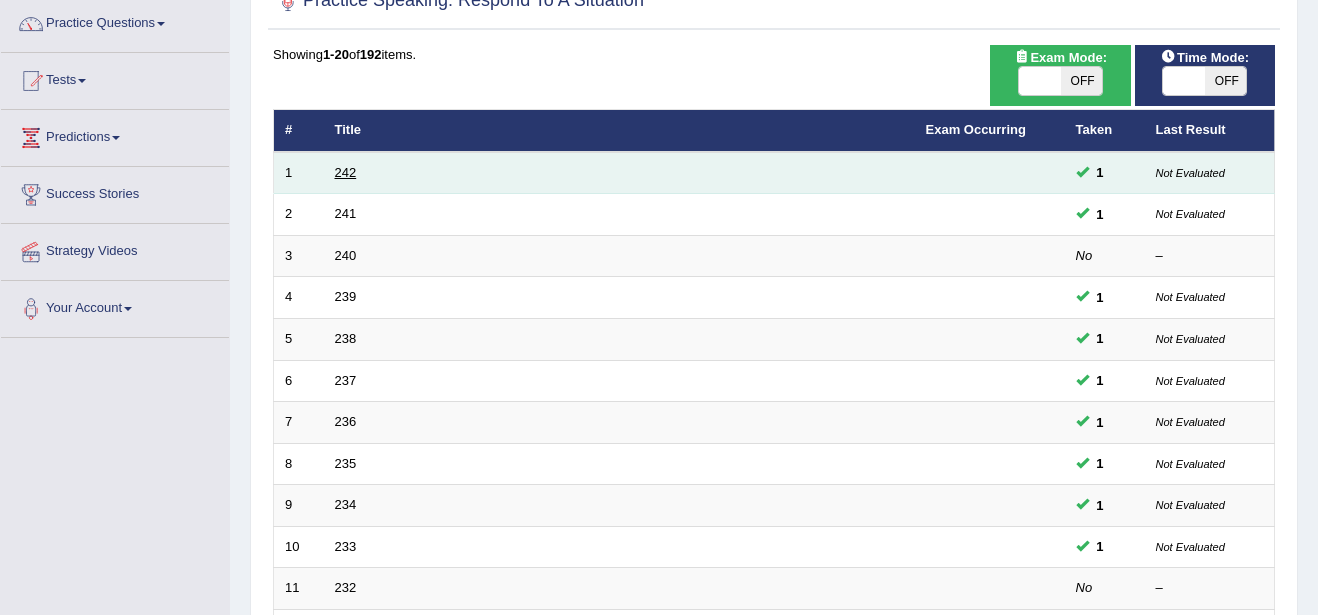 click on "242" at bounding box center [346, 172] 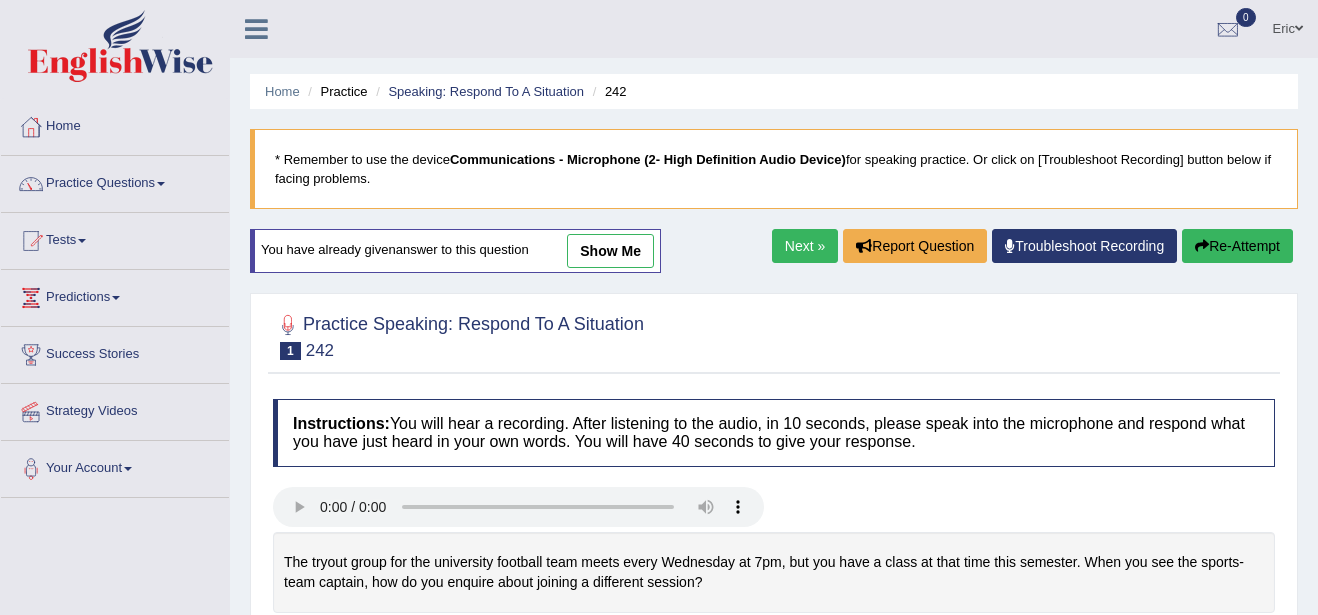 scroll, scrollTop: 0, scrollLeft: 0, axis: both 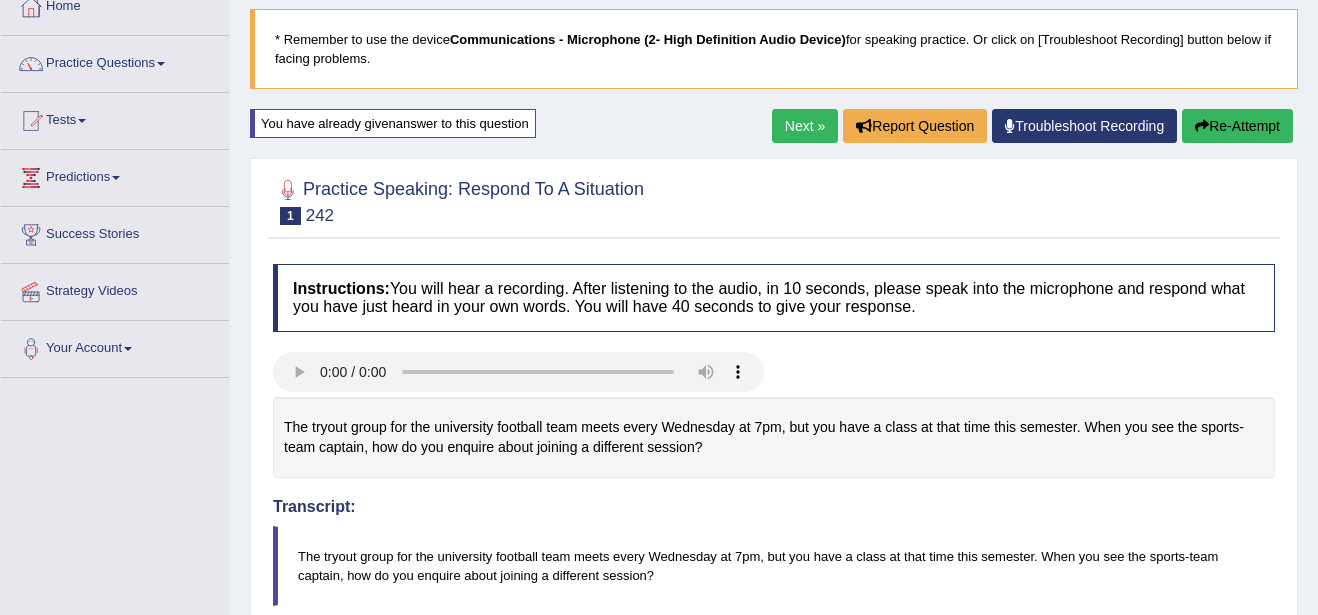 click on "Next »" at bounding box center (805, 126) 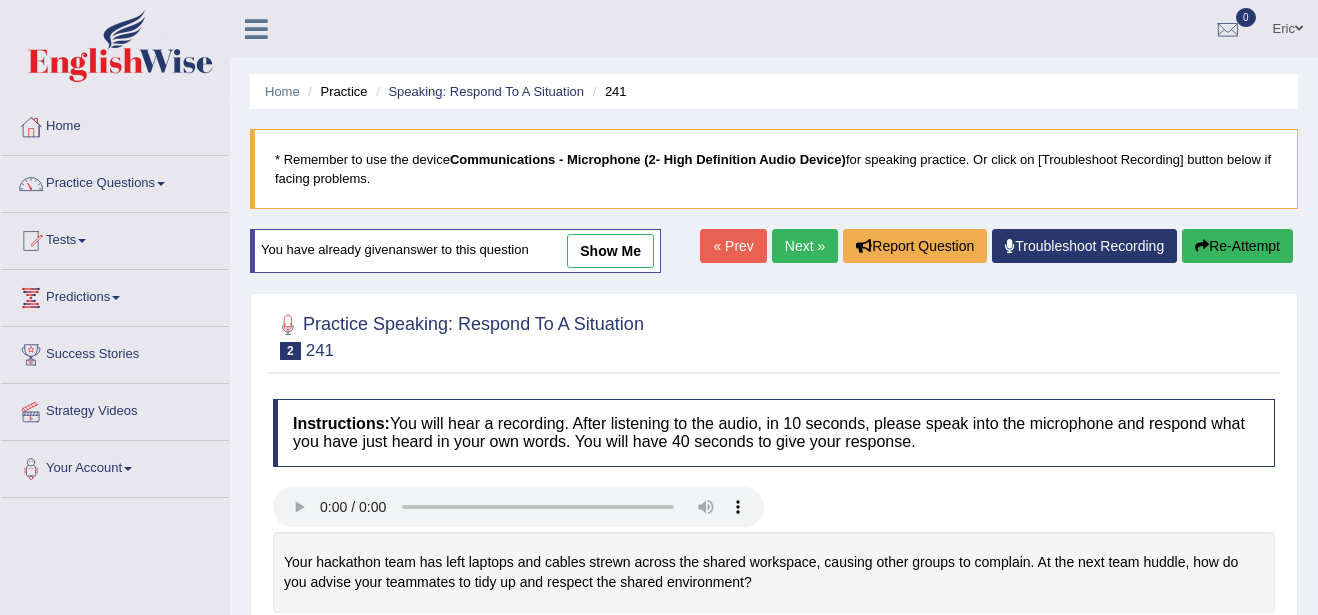 scroll, scrollTop: 0, scrollLeft: 0, axis: both 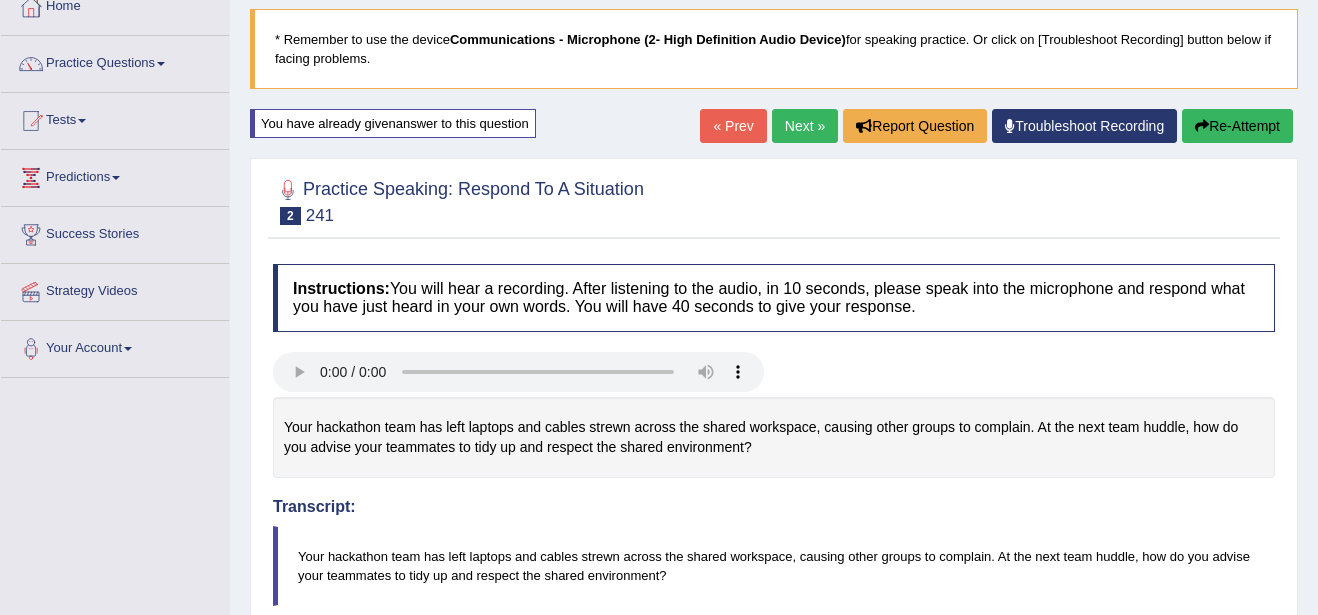 click on "Next »" at bounding box center (805, 126) 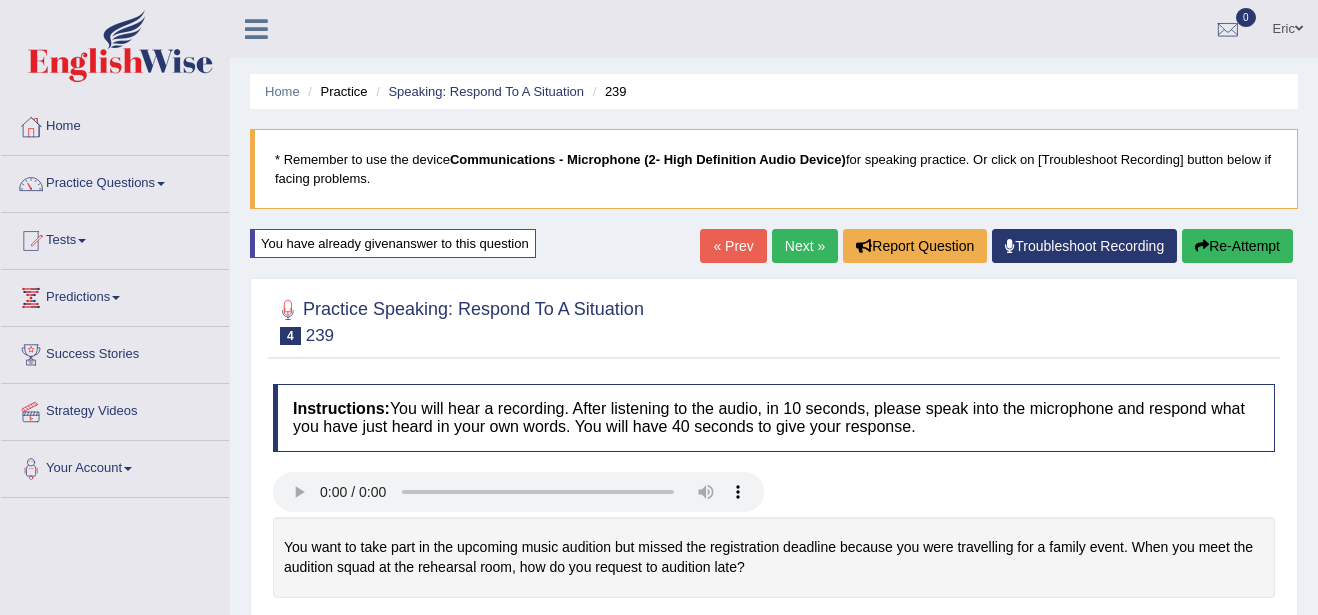 scroll, scrollTop: 0, scrollLeft: 0, axis: both 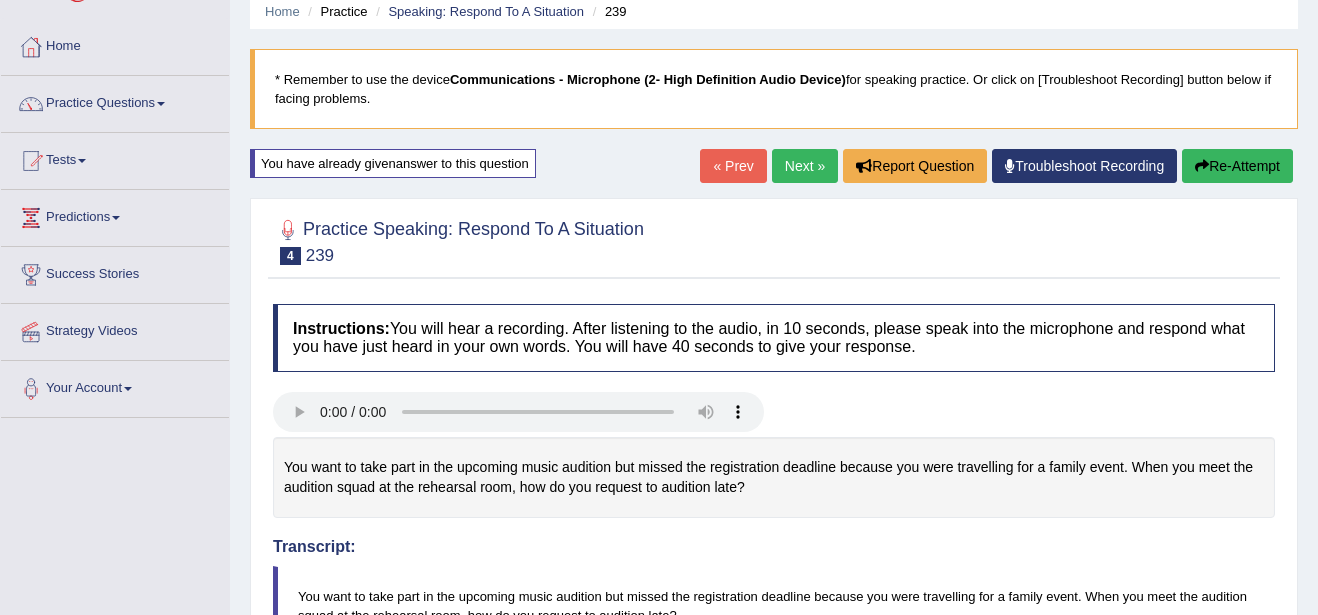 click on "Next »" at bounding box center (805, 166) 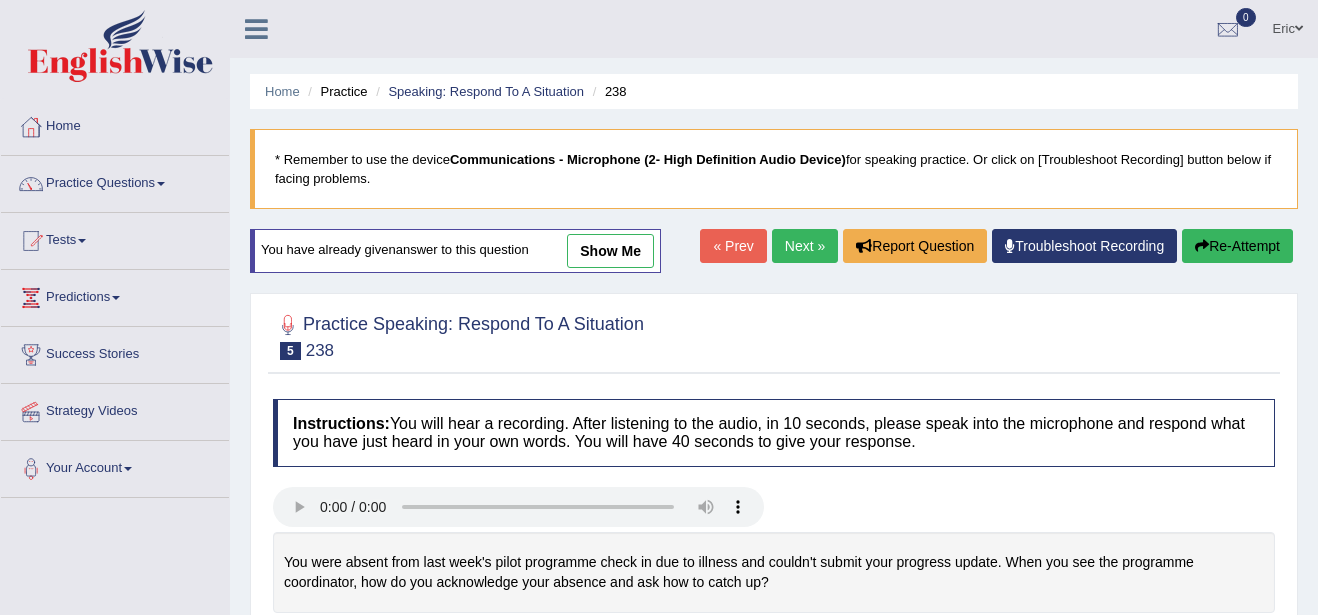 scroll, scrollTop: 0, scrollLeft: 0, axis: both 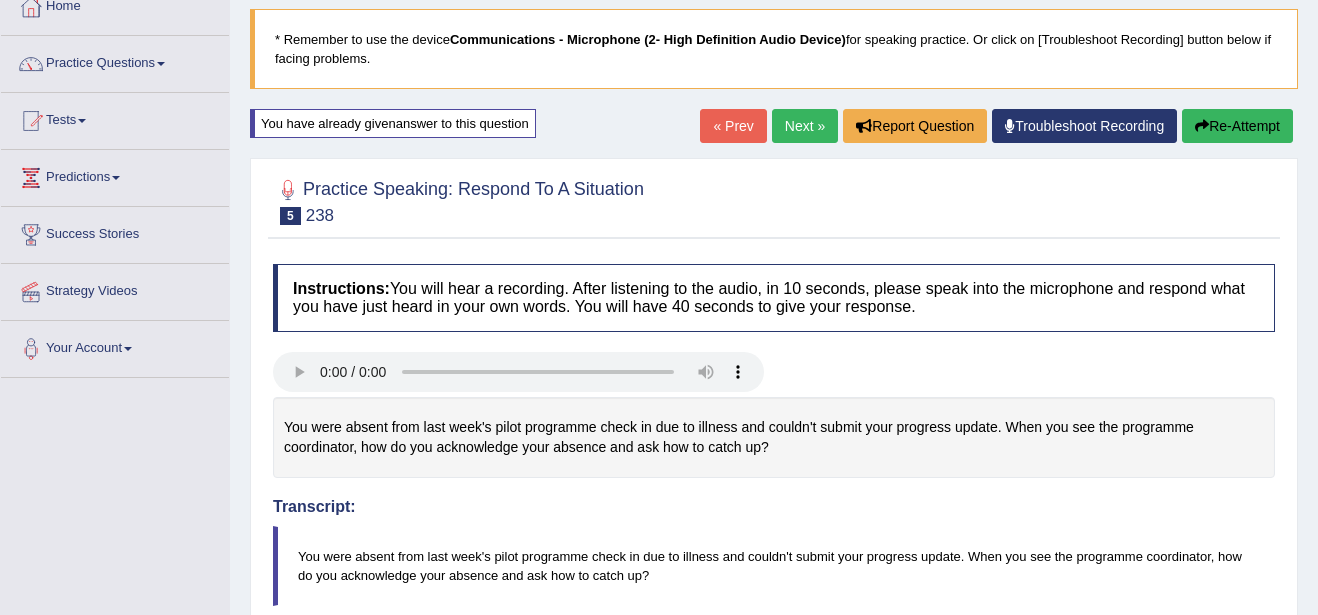 click on "Next »" at bounding box center (805, 126) 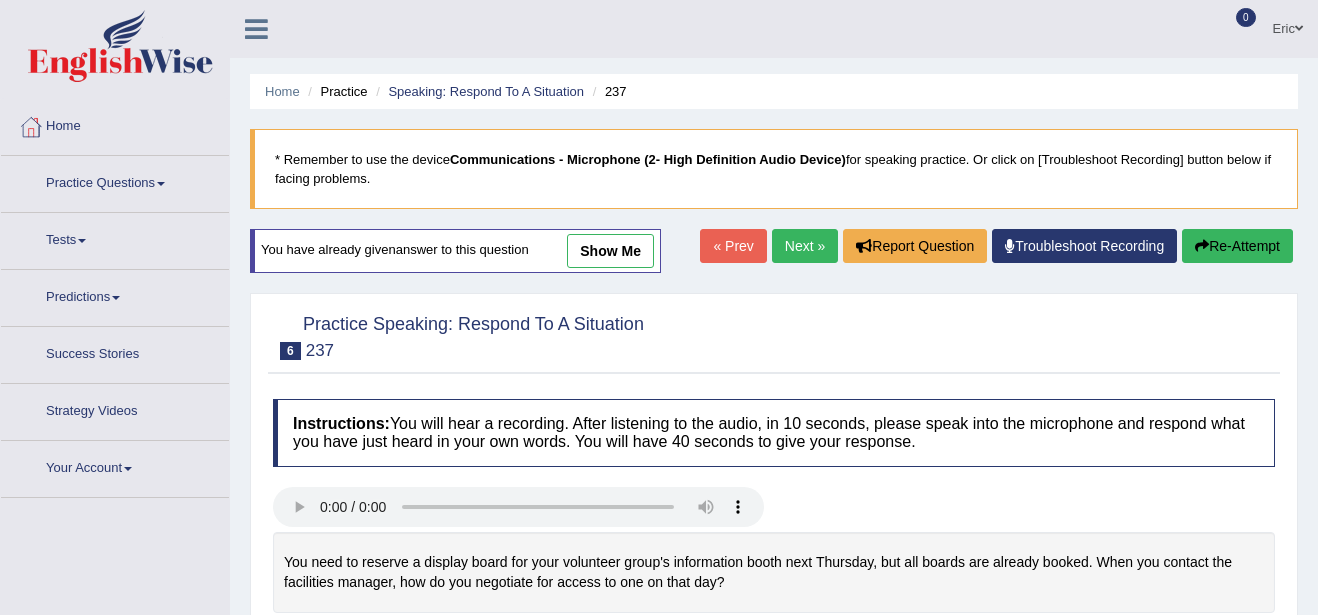 click on "show me" at bounding box center [610, 251] 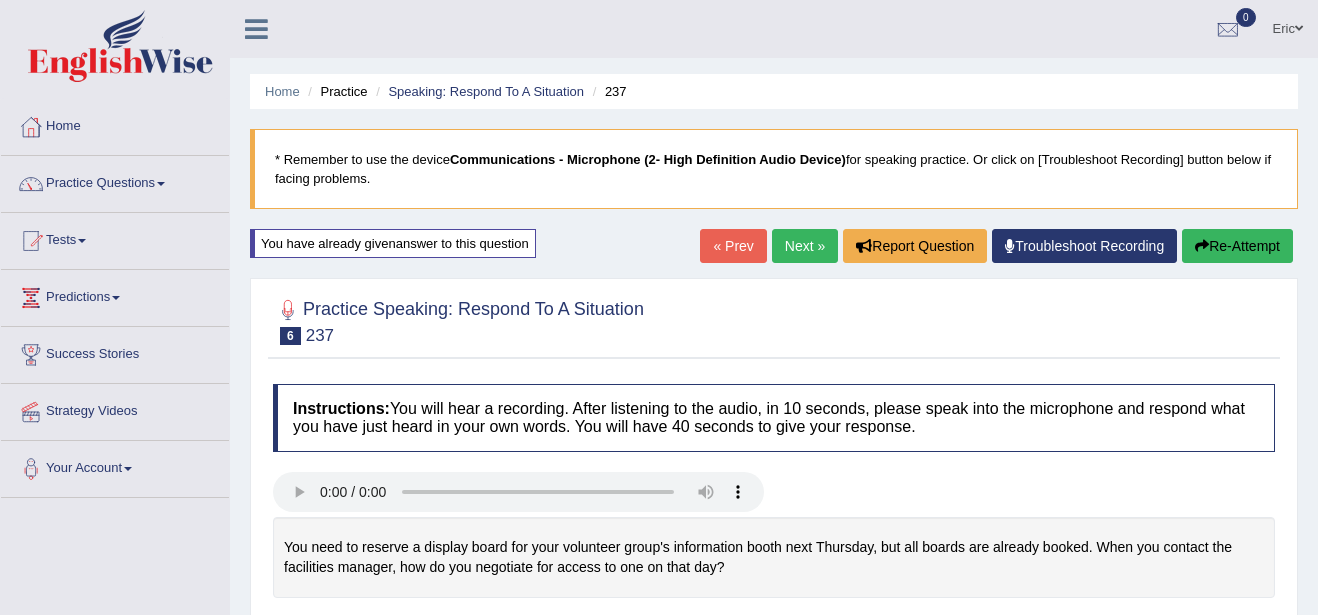 scroll, scrollTop: 0, scrollLeft: 0, axis: both 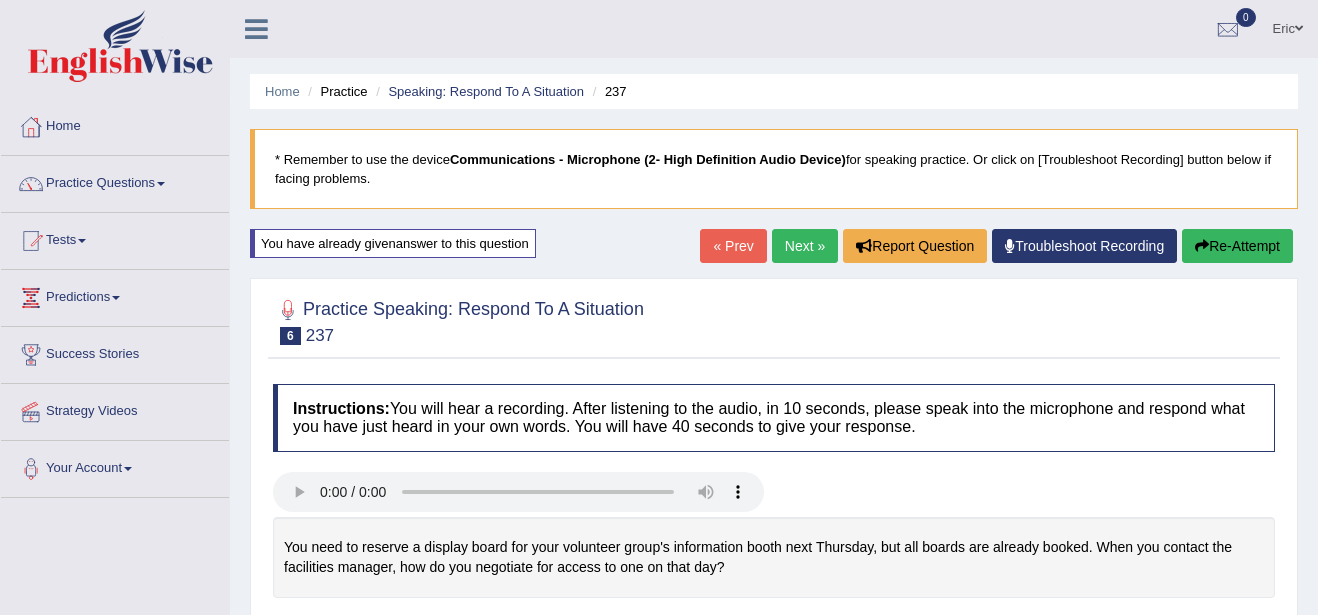 click on "Practice Questions" at bounding box center [115, 181] 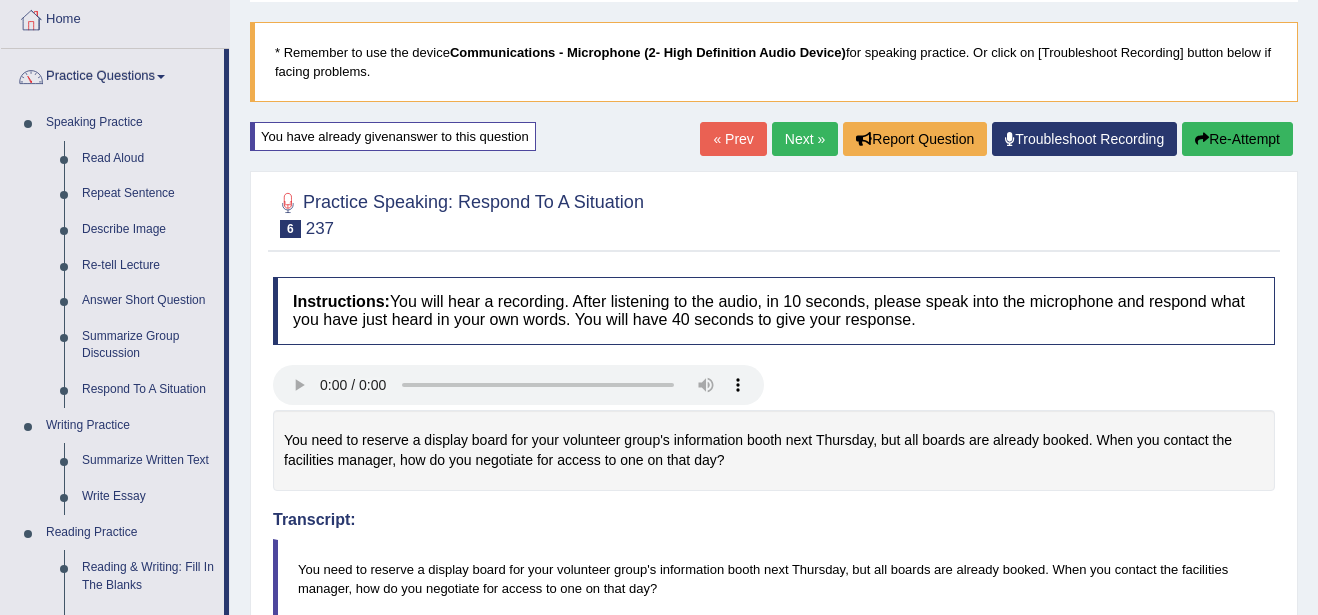 scroll, scrollTop: 147, scrollLeft: 0, axis: vertical 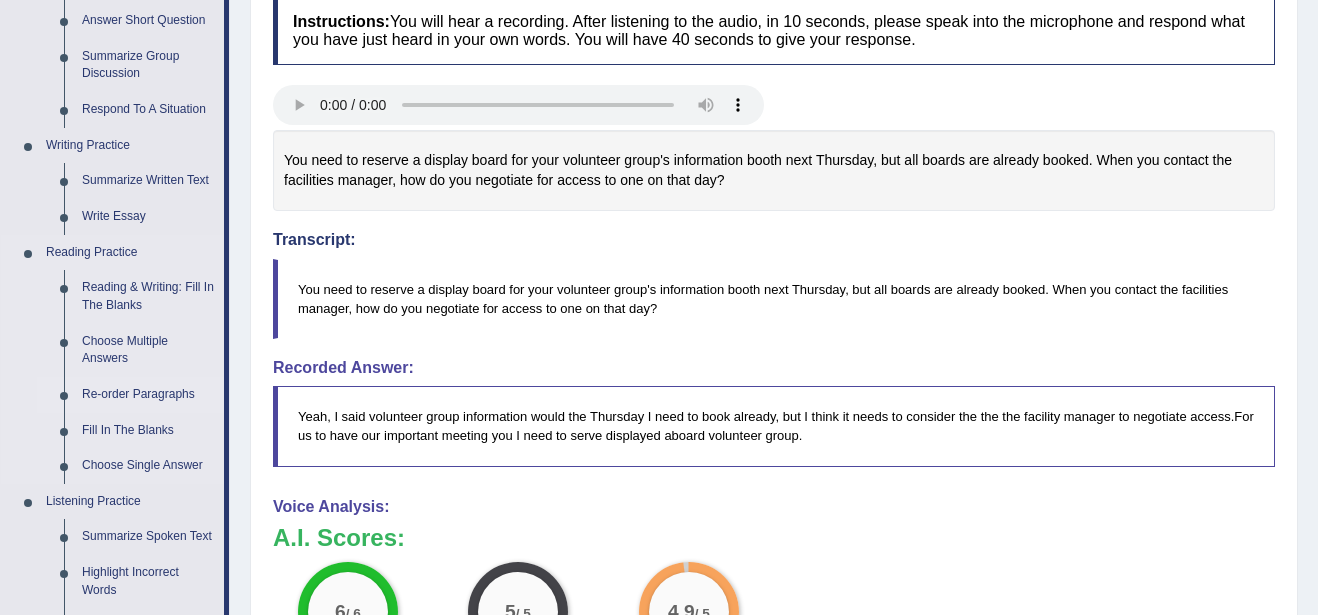 click on "Re-order Paragraphs" at bounding box center (148, 395) 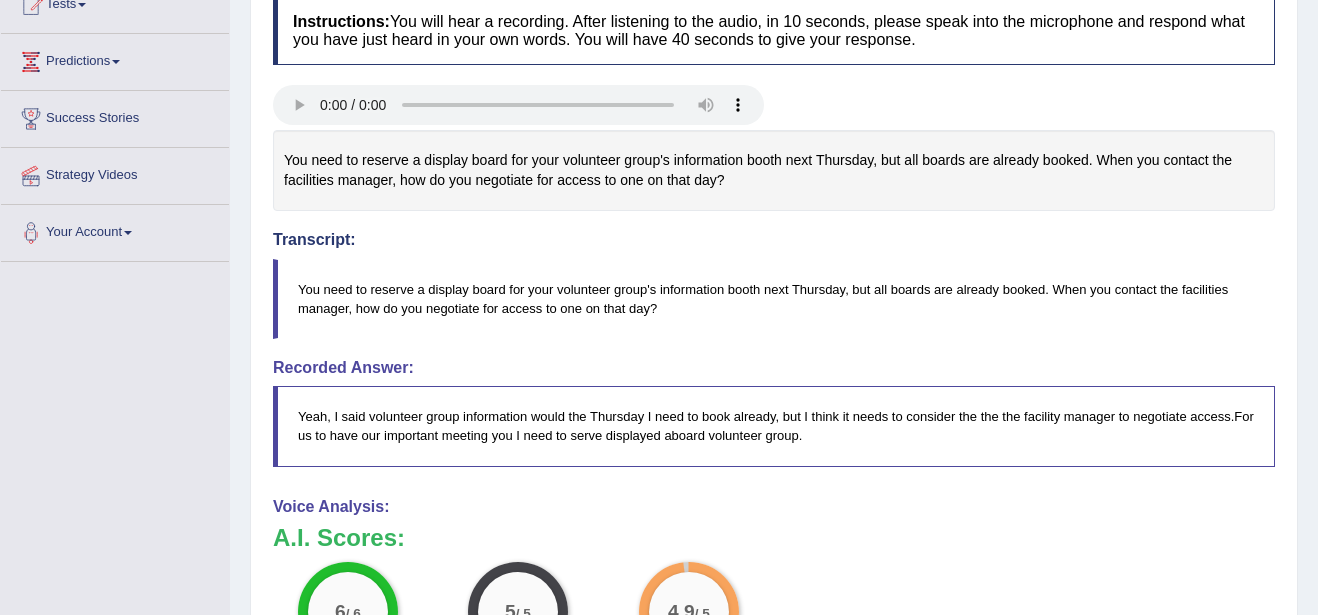 scroll, scrollTop: 385, scrollLeft: 0, axis: vertical 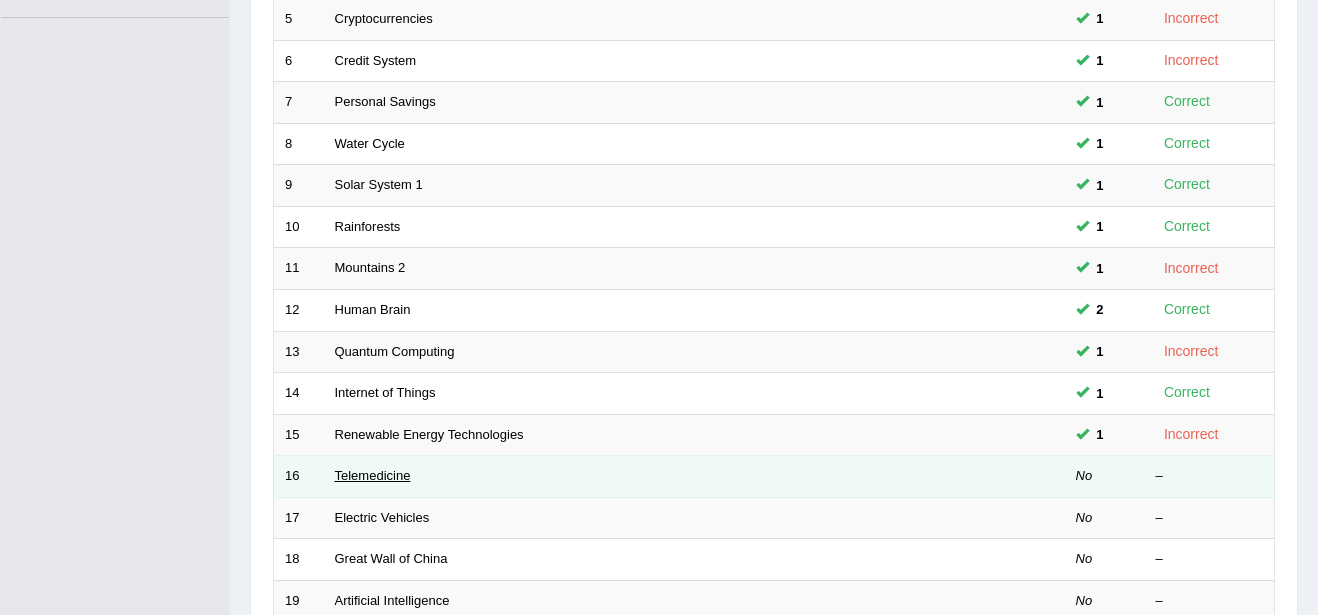 click on "Telemedicine" at bounding box center [373, 475] 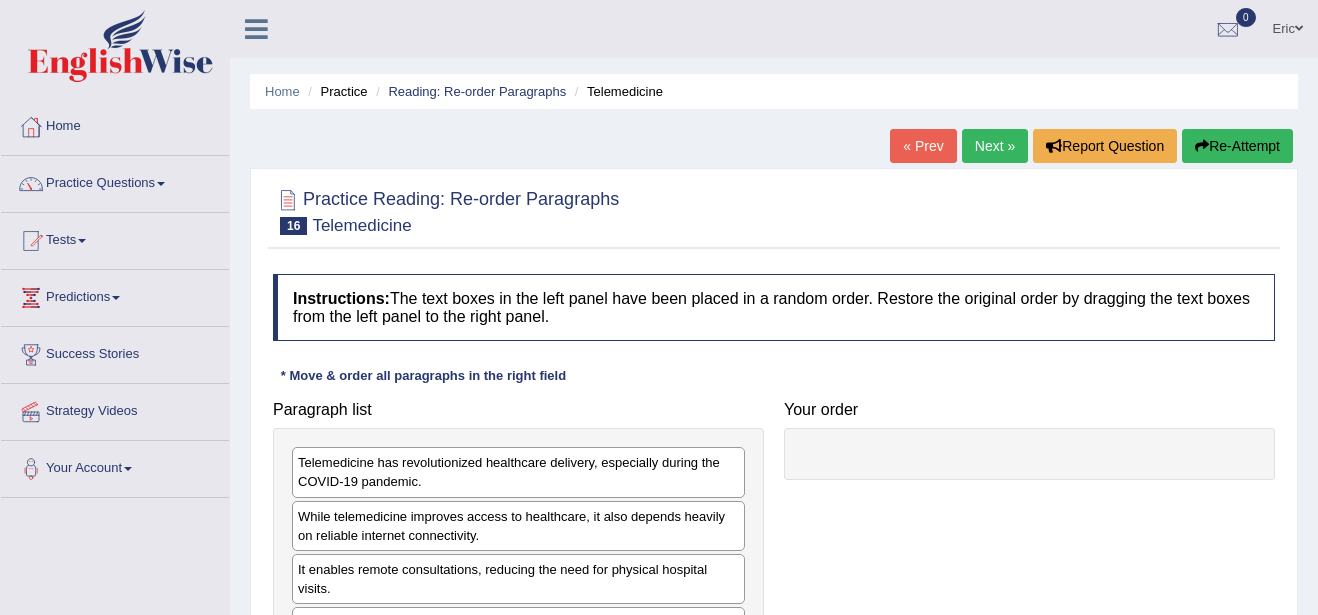 scroll, scrollTop: 0, scrollLeft: 0, axis: both 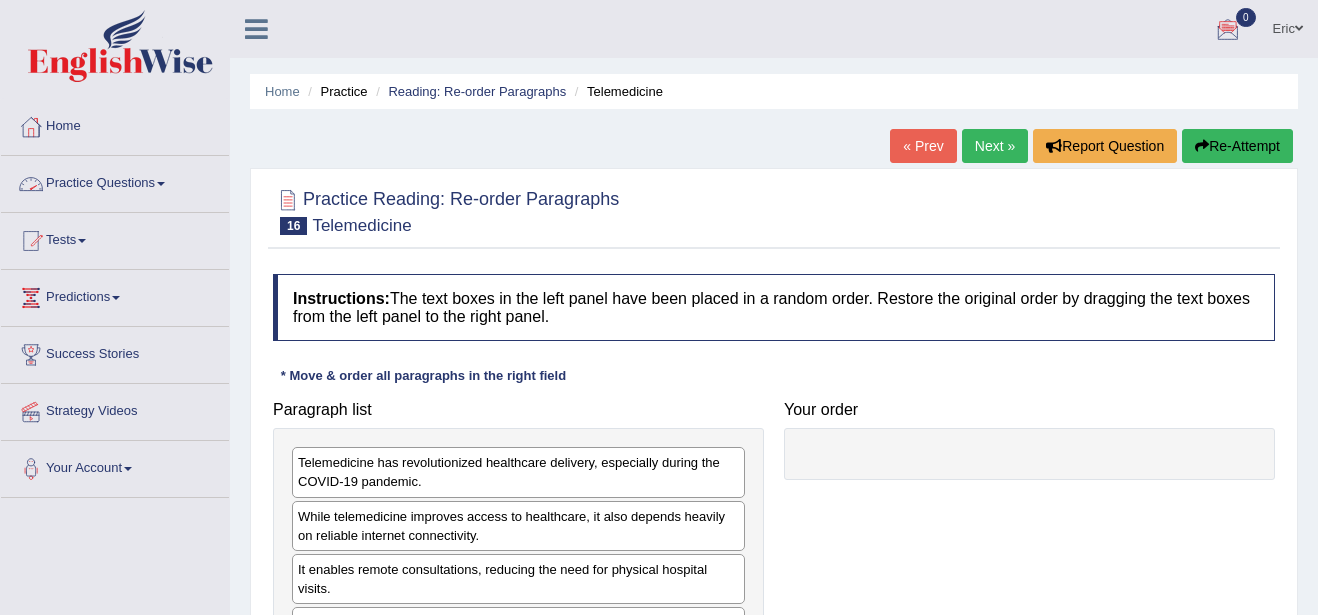 click at bounding box center (161, 184) 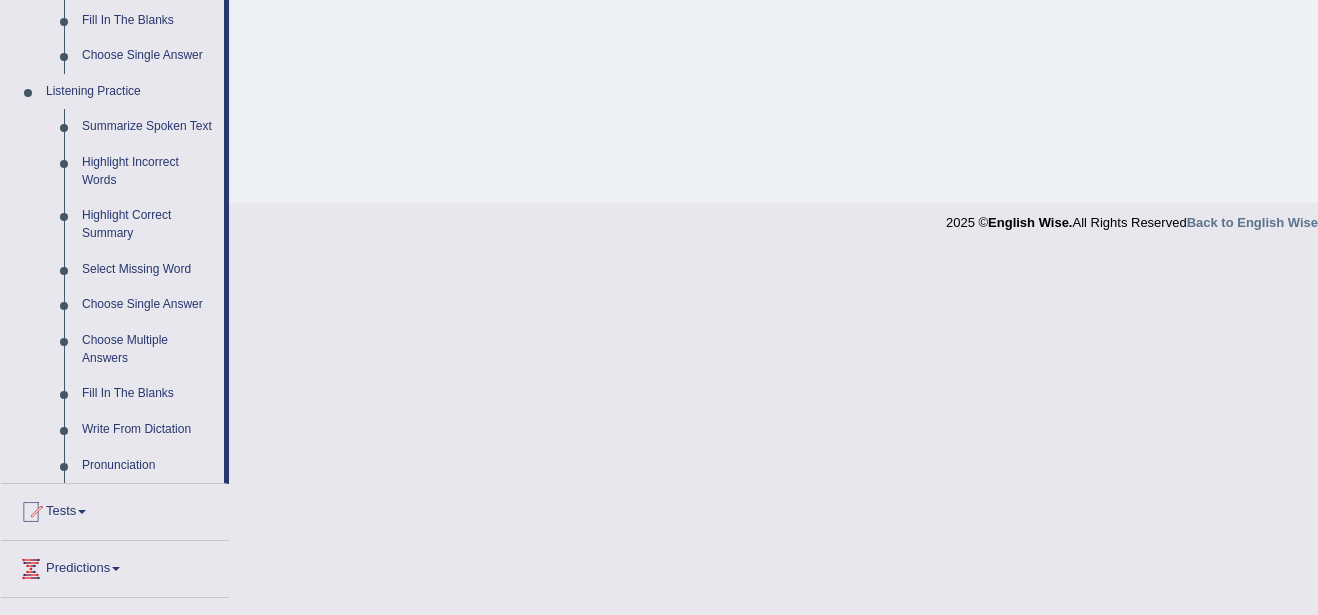 scroll, scrollTop: 840, scrollLeft: 0, axis: vertical 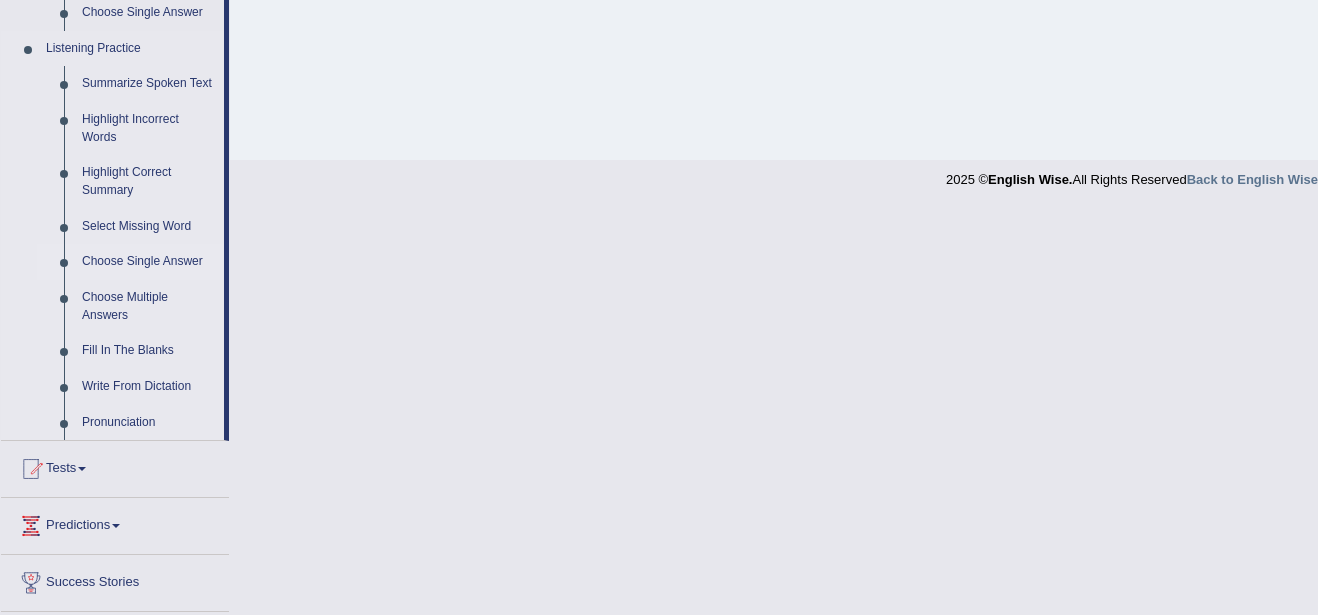 click on "Choose Single Answer" at bounding box center [148, 262] 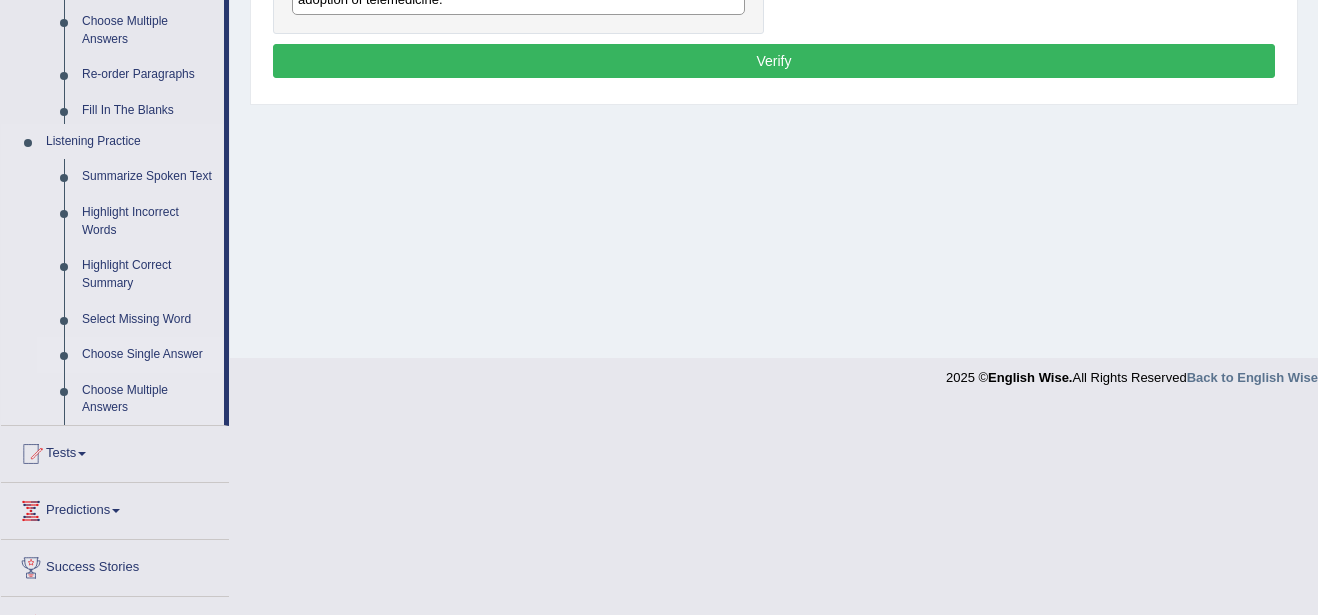 scroll, scrollTop: 435, scrollLeft: 0, axis: vertical 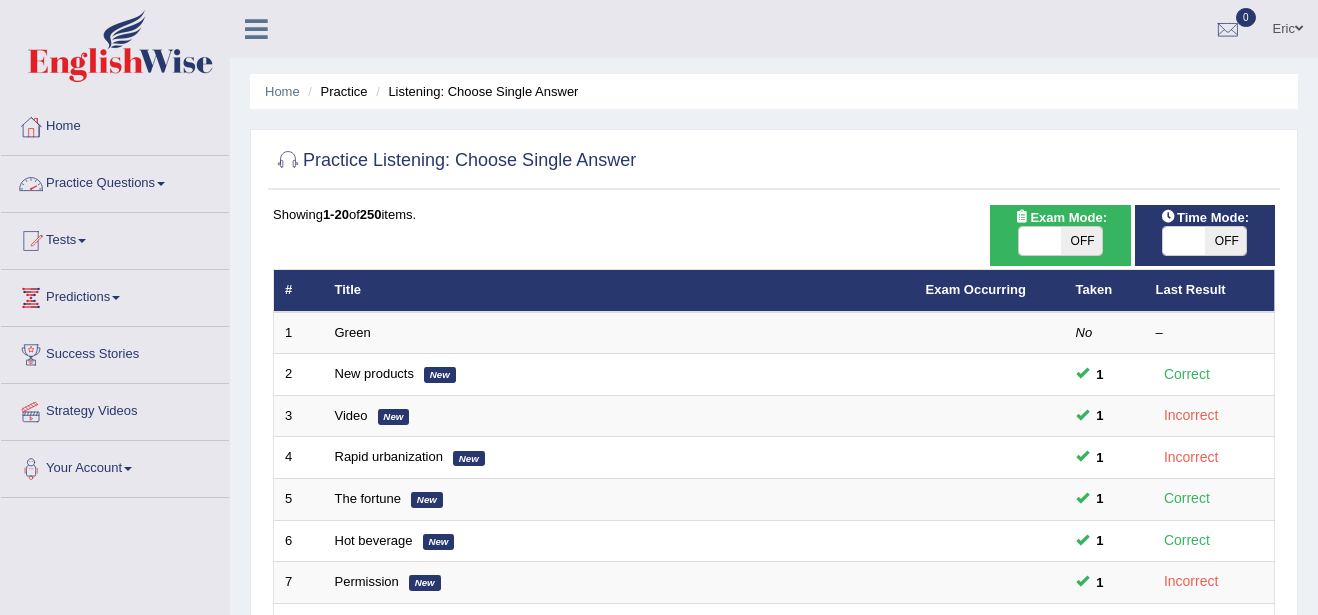 click on "Practice Questions" at bounding box center [115, 181] 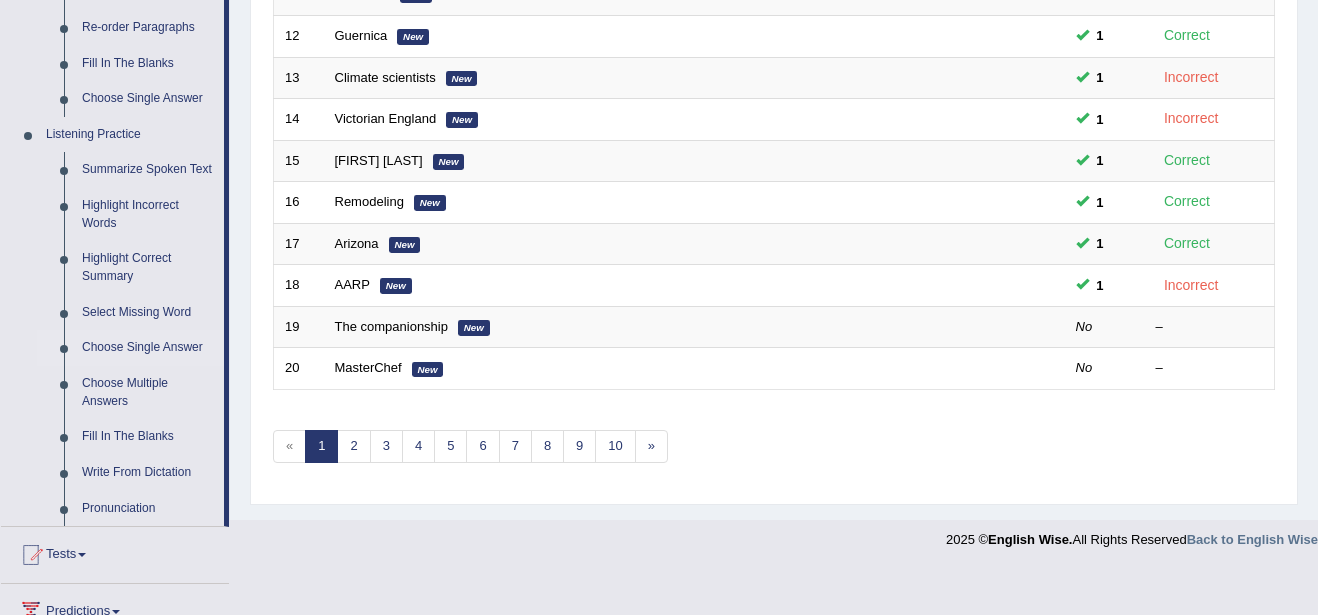 scroll, scrollTop: 800, scrollLeft: 0, axis: vertical 